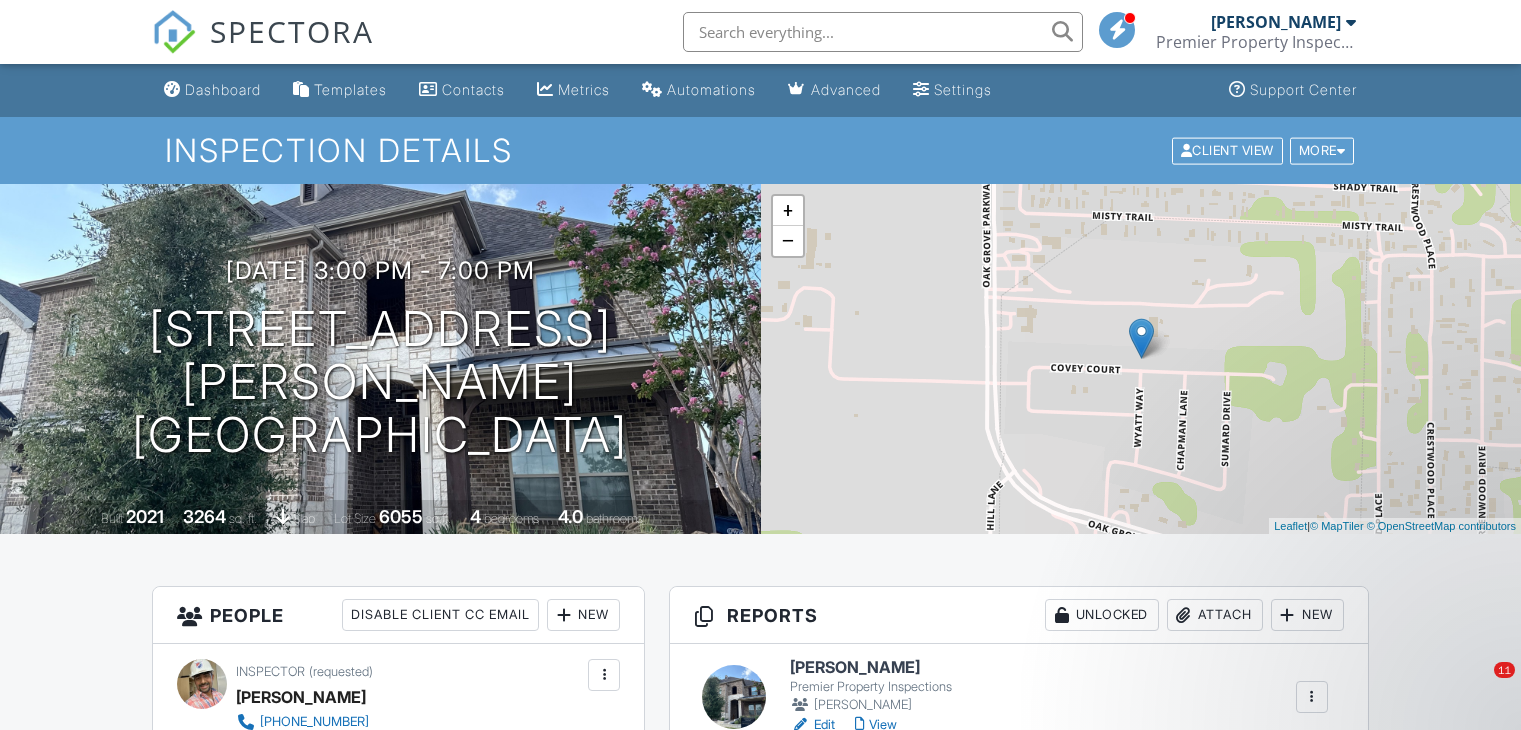 scroll, scrollTop: 514, scrollLeft: 0, axis: vertical 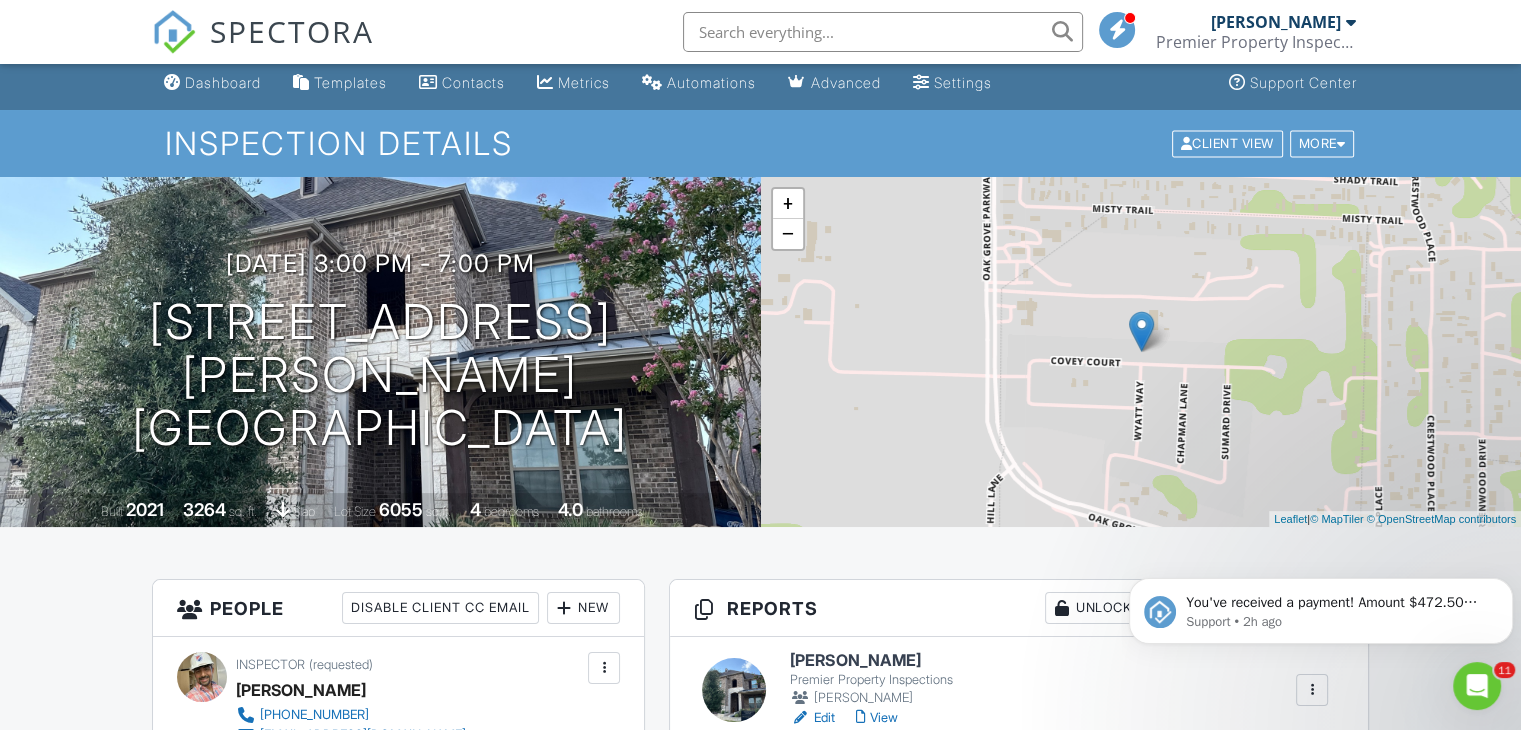 click on "SPECTORA" at bounding box center [263, 32] 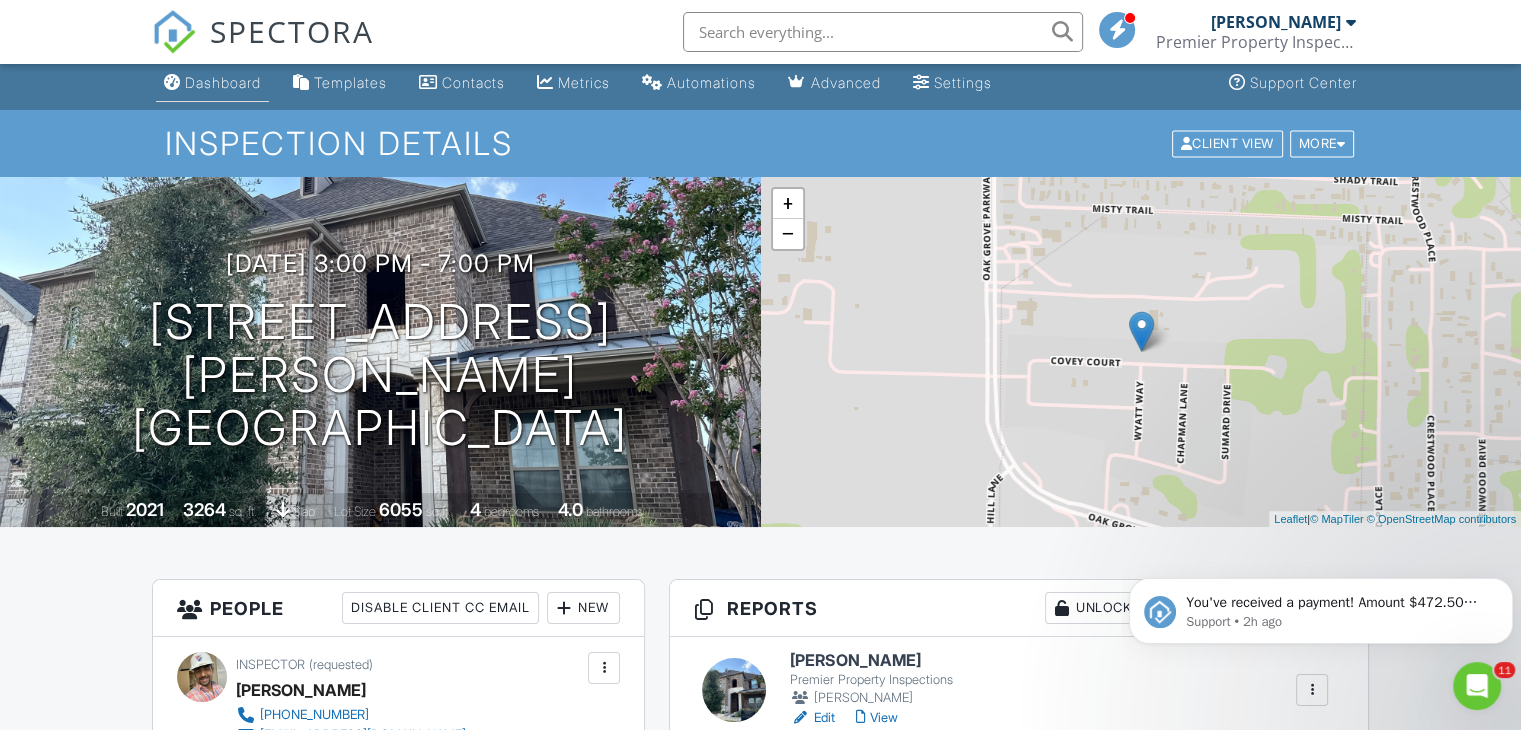 click on "Dashboard" at bounding box center (223, 82) 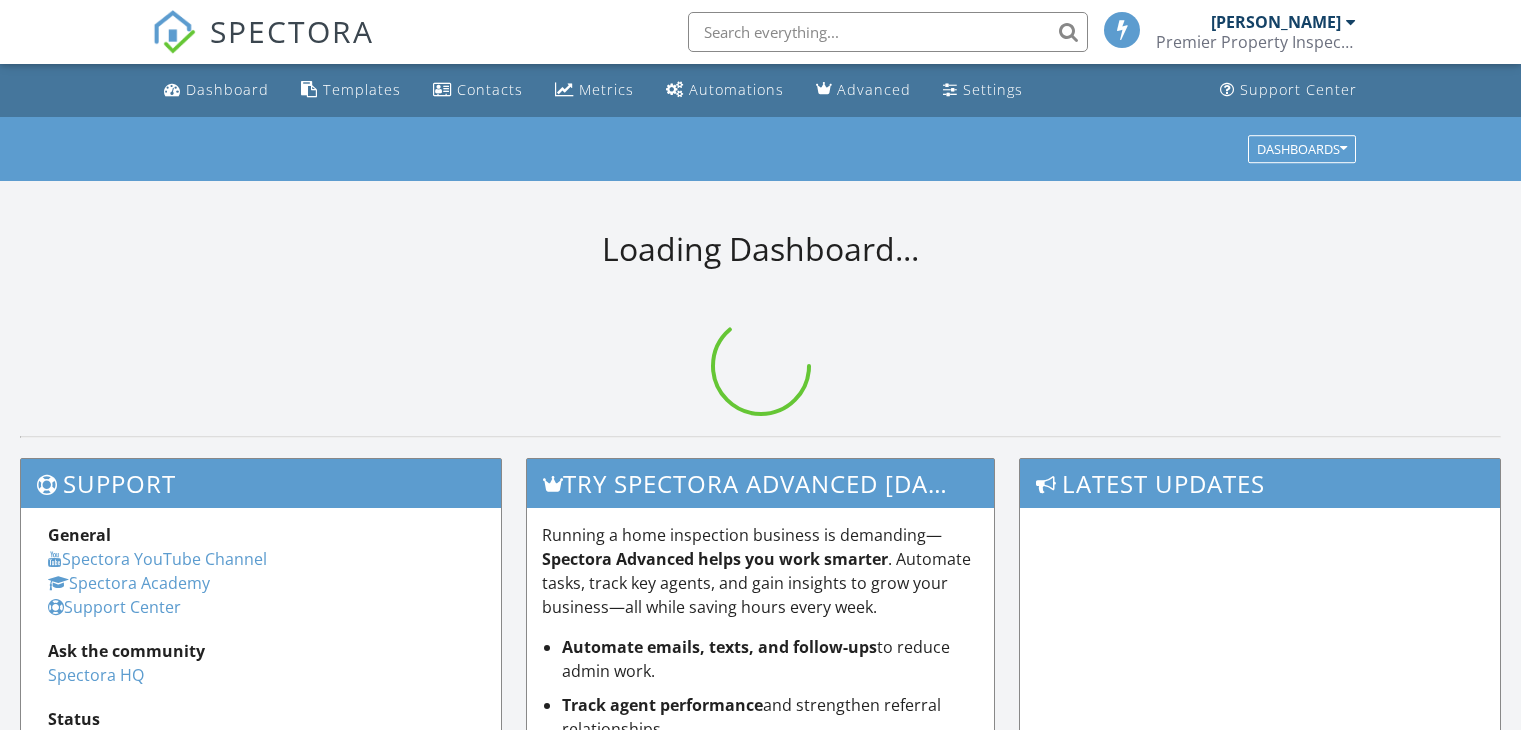 scroll, scrollTop: 0, scrollLeft: 0, axis: both 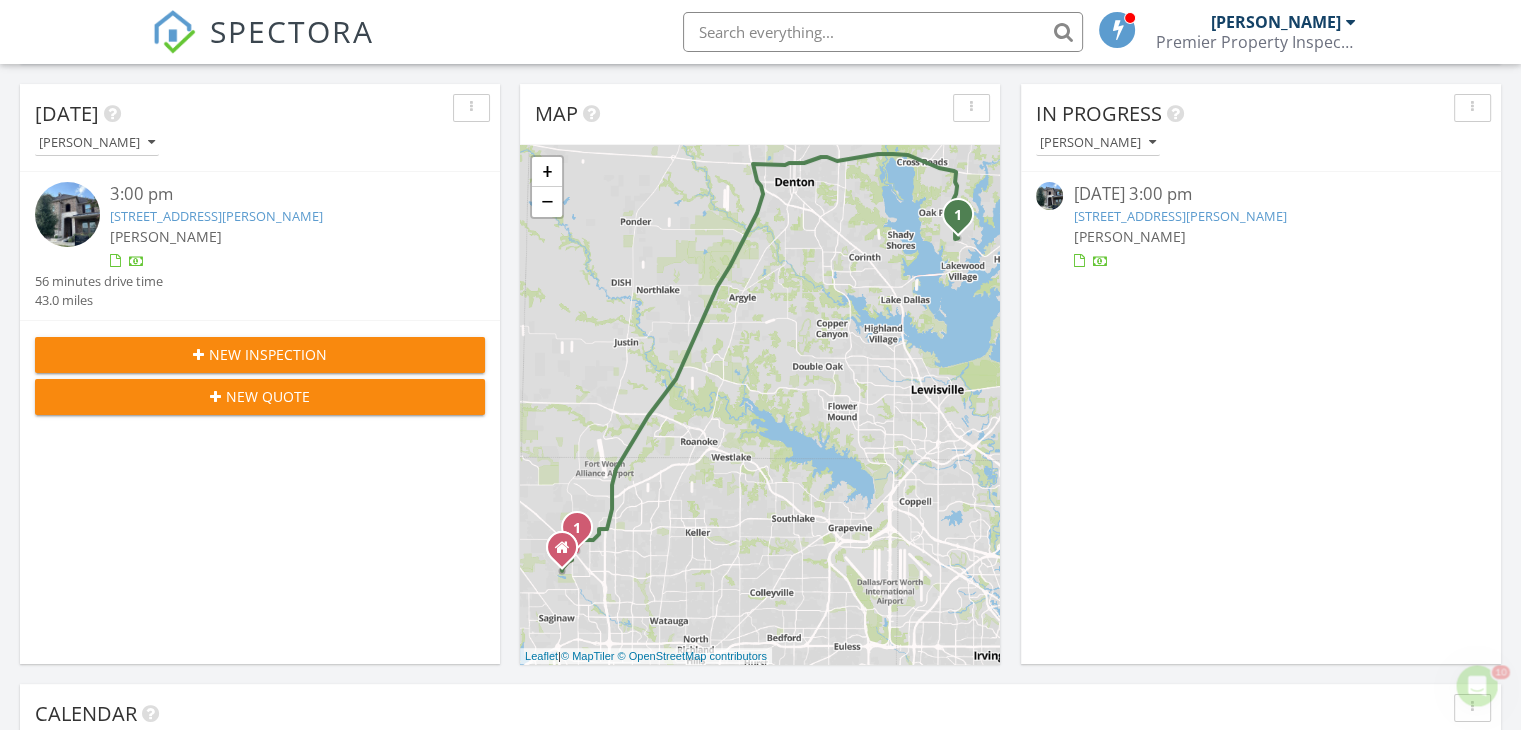 click on "[STREET_ADDRESS][PERSON_NAME]" at bounding box center [216, 216] 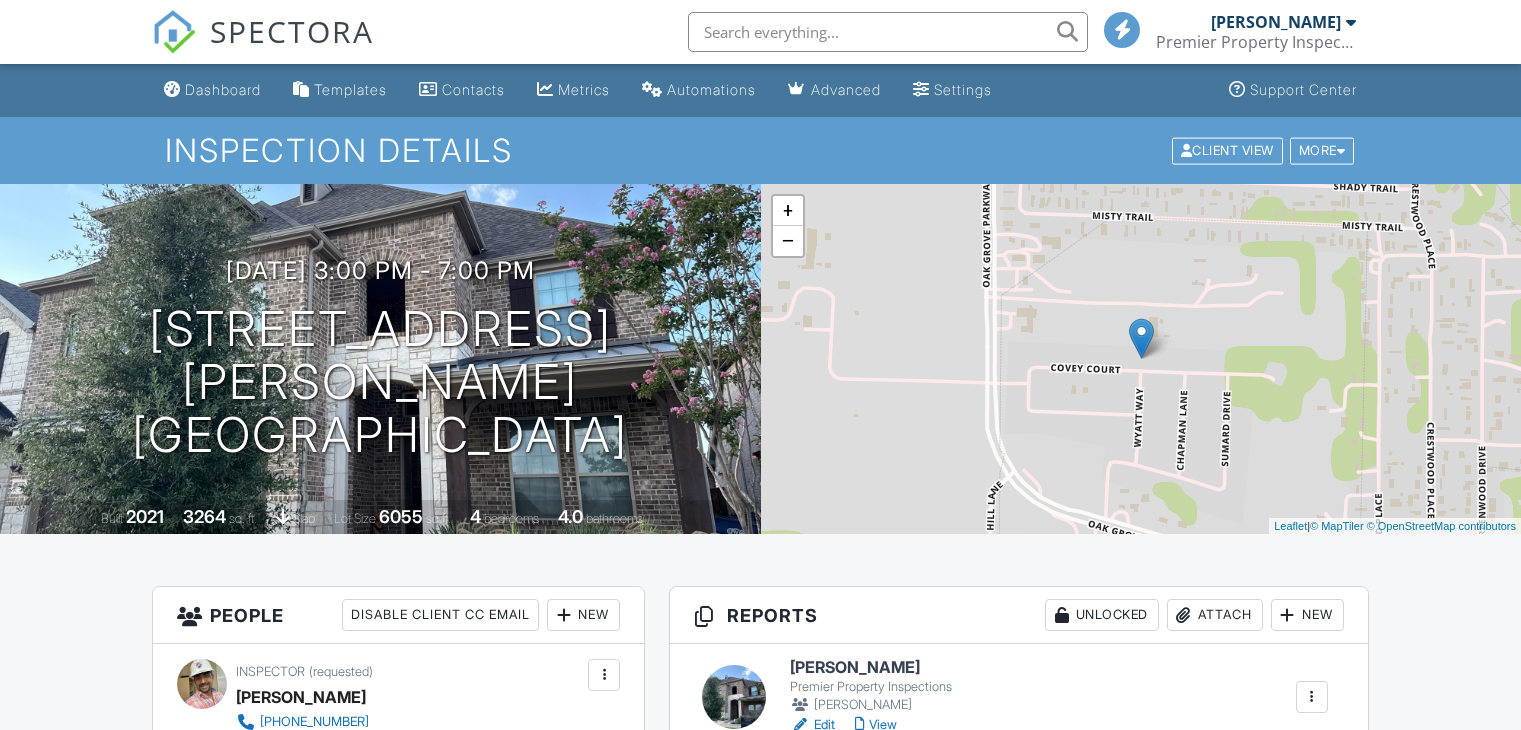 click on "View" at bounding box center (876, 725) 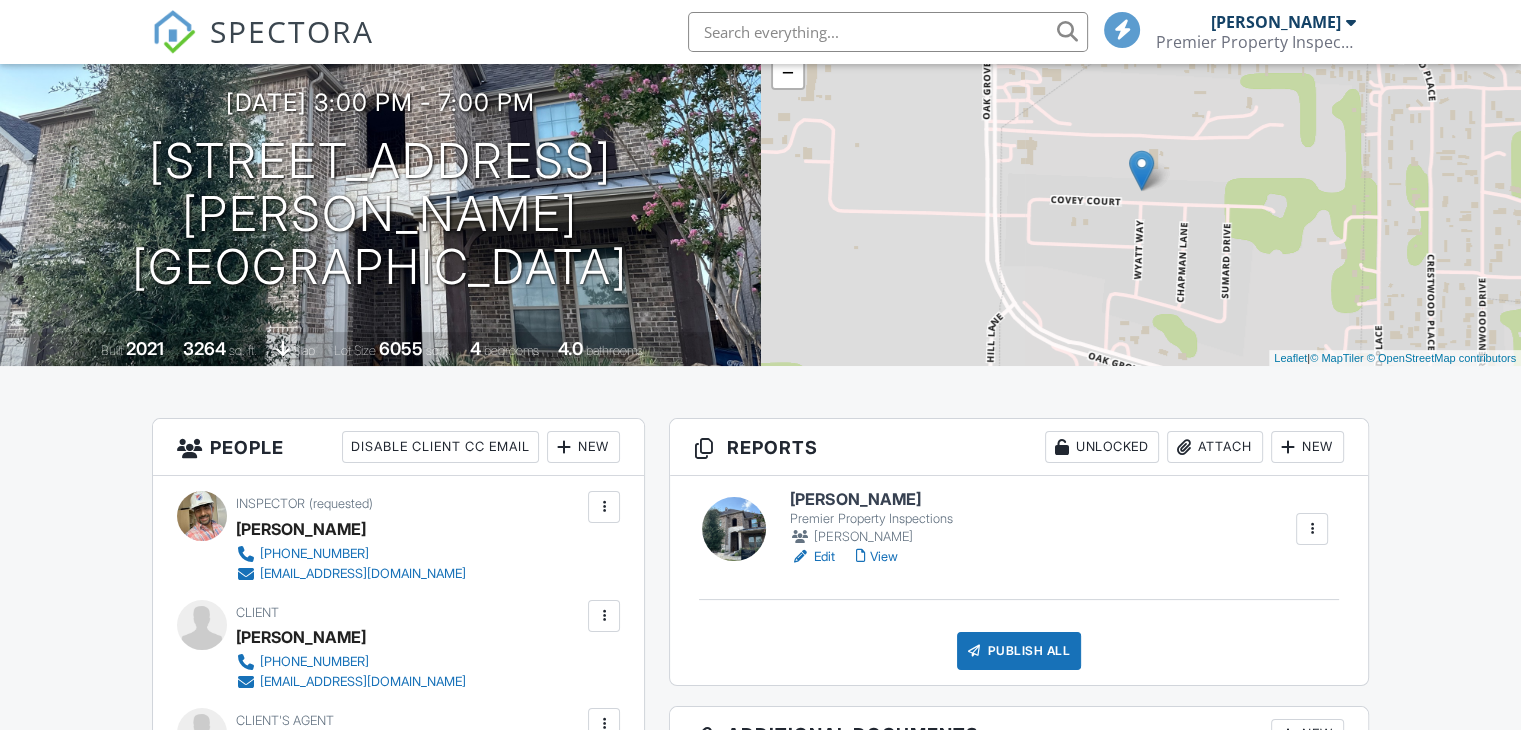 scroll, scrollTop: 0, scrollLeft: 0, axis: both 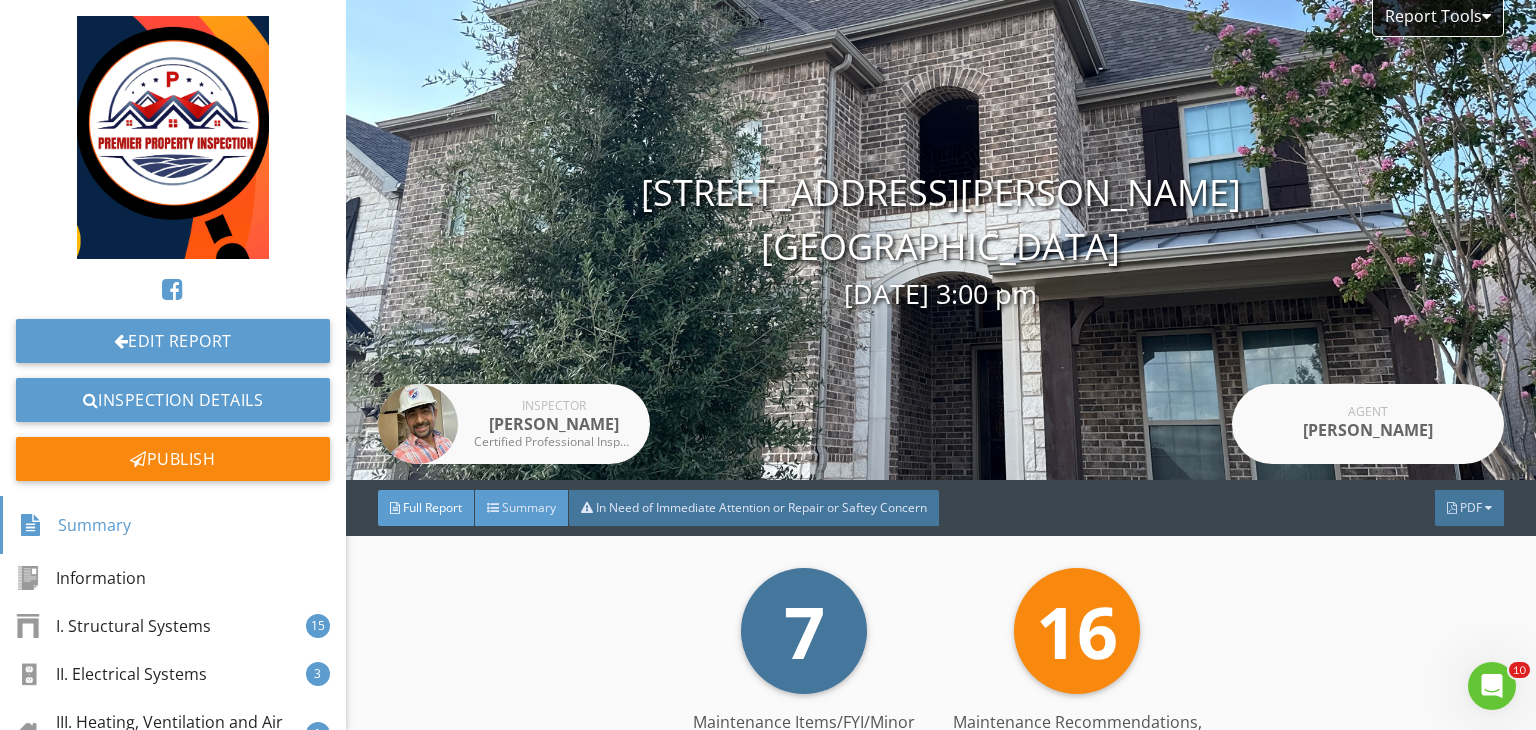 click on "Summary" at bounding box center (529, 507) 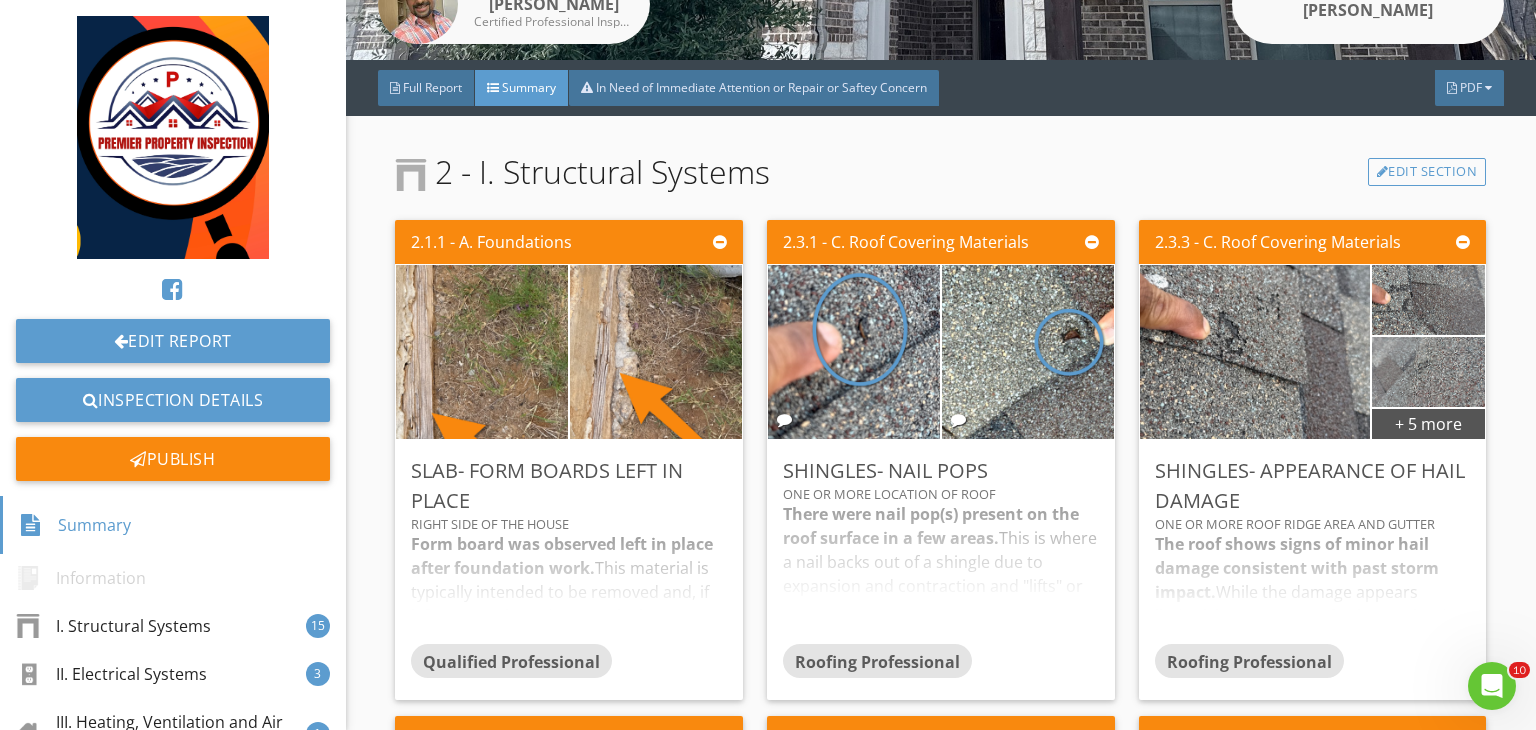 scroll, scrollTop: 424, scrollLeft: 0, axis: vertical 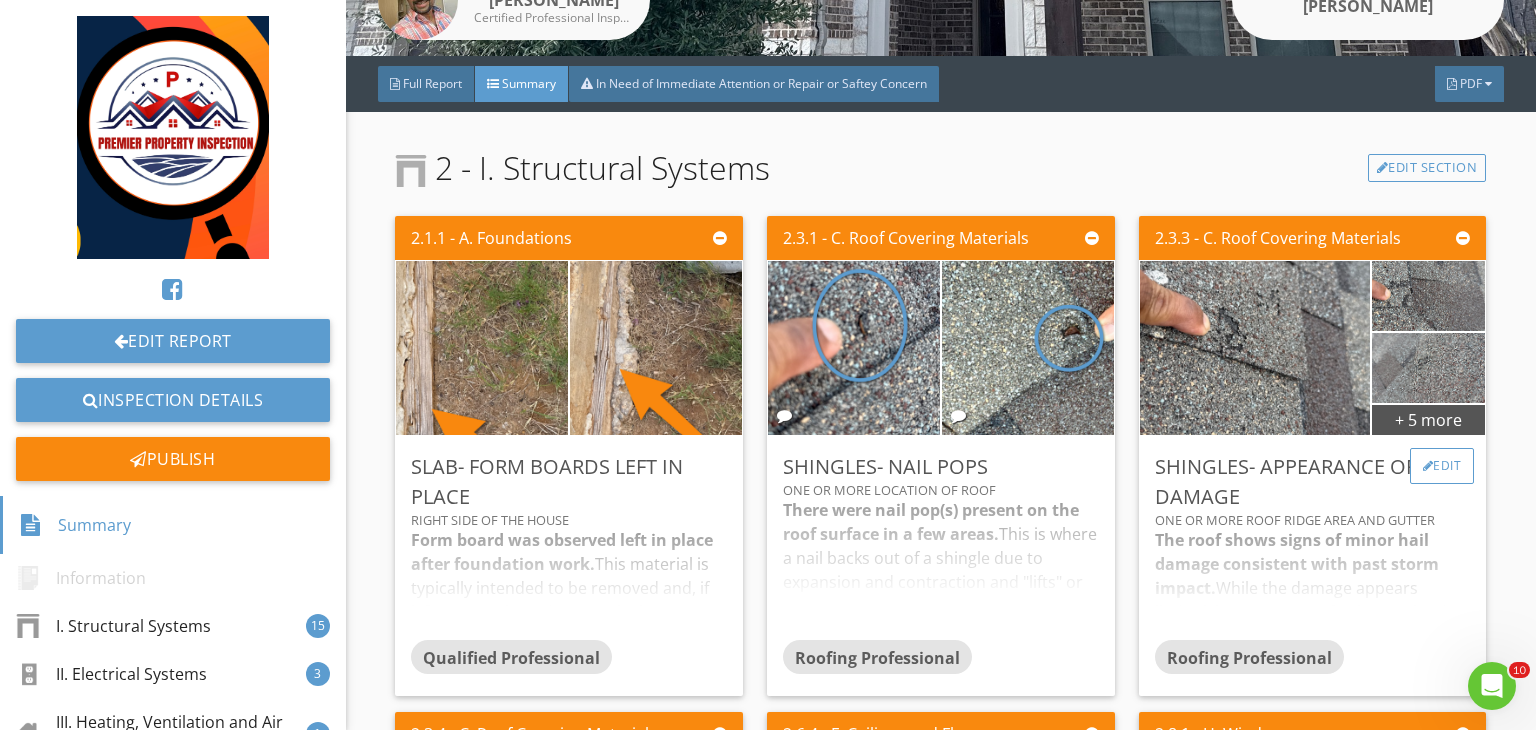 click on "Edit" at bounding box center (1442, 466) 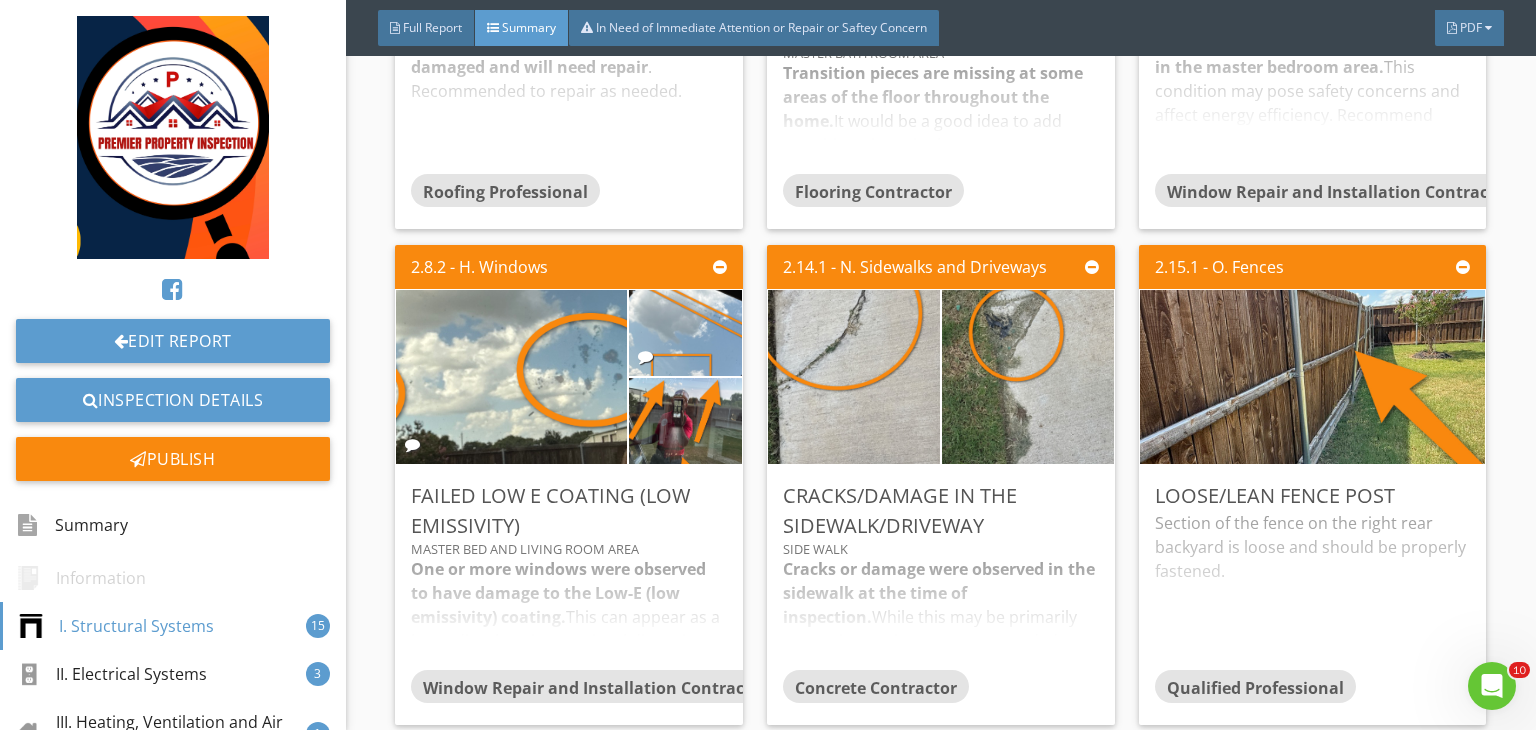 scroll, scrollTop: 1583, scrollLeft: 0, axis: vertical 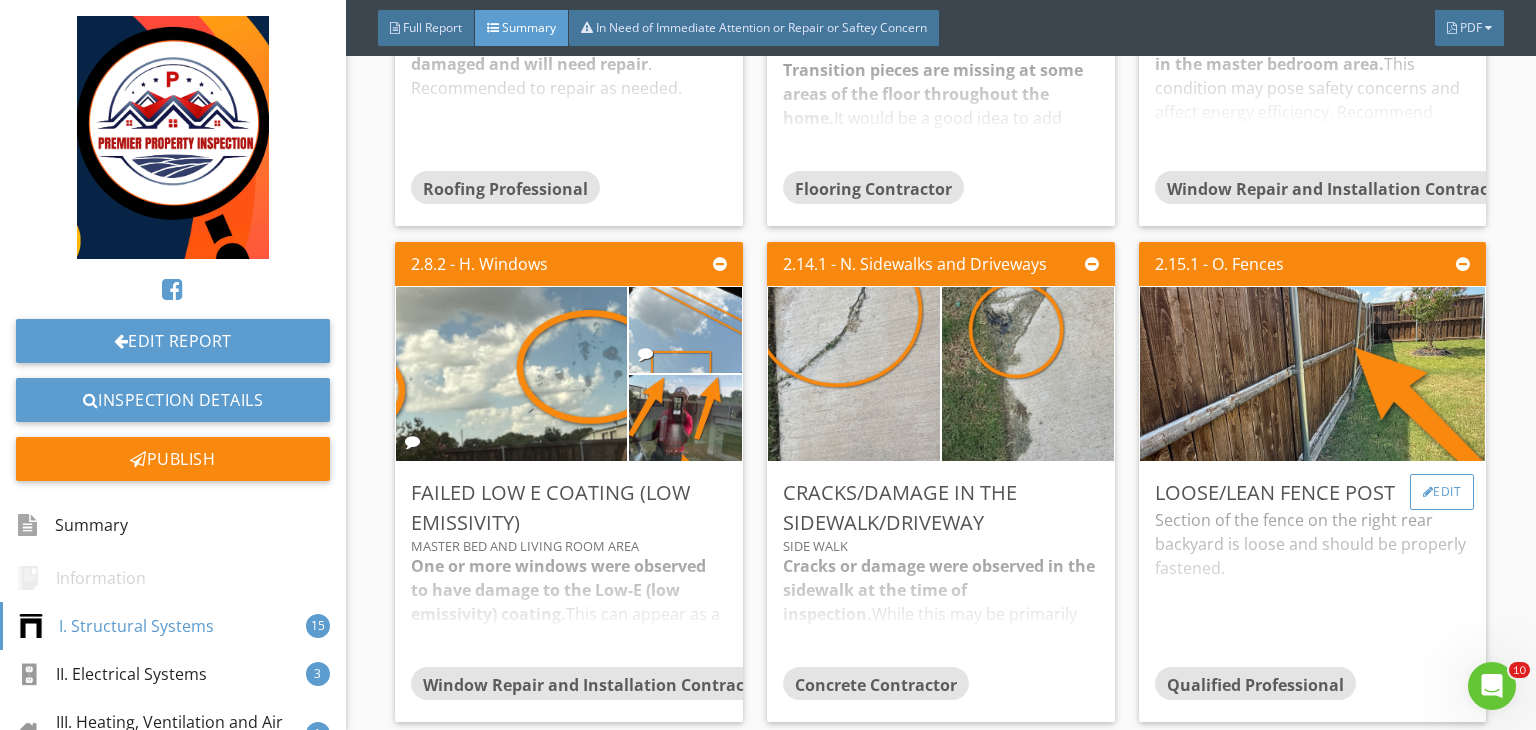 click on "Edit" at bounding box center (1442, 492) 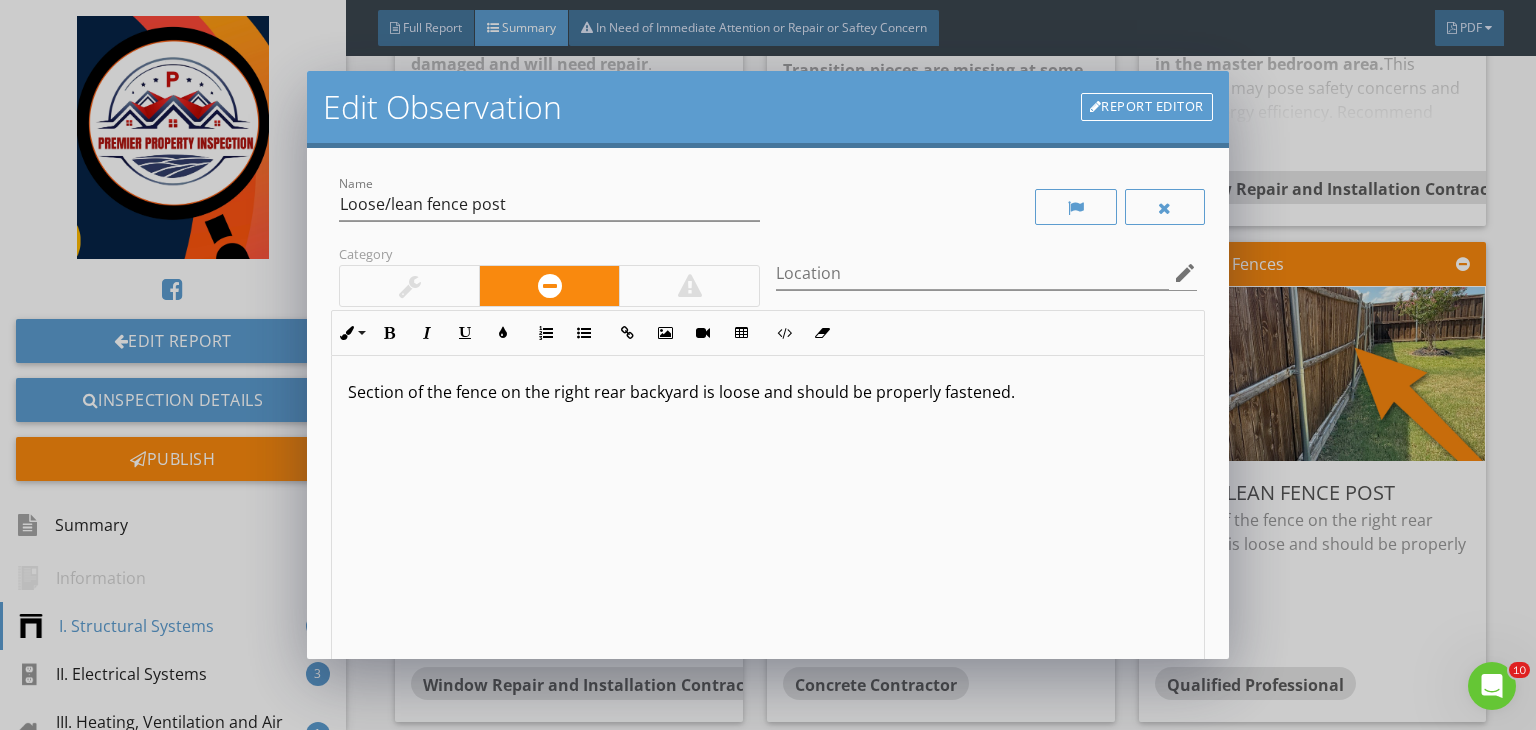 click on "Inline Style XLarge Large Normal Small Light Small/Light Bold Italic Underline Colors Ordered List Unordered List Insert Link Insert Image Insert Video Insert Table Code View Clear Formatting" at bounding box center (768, 333) 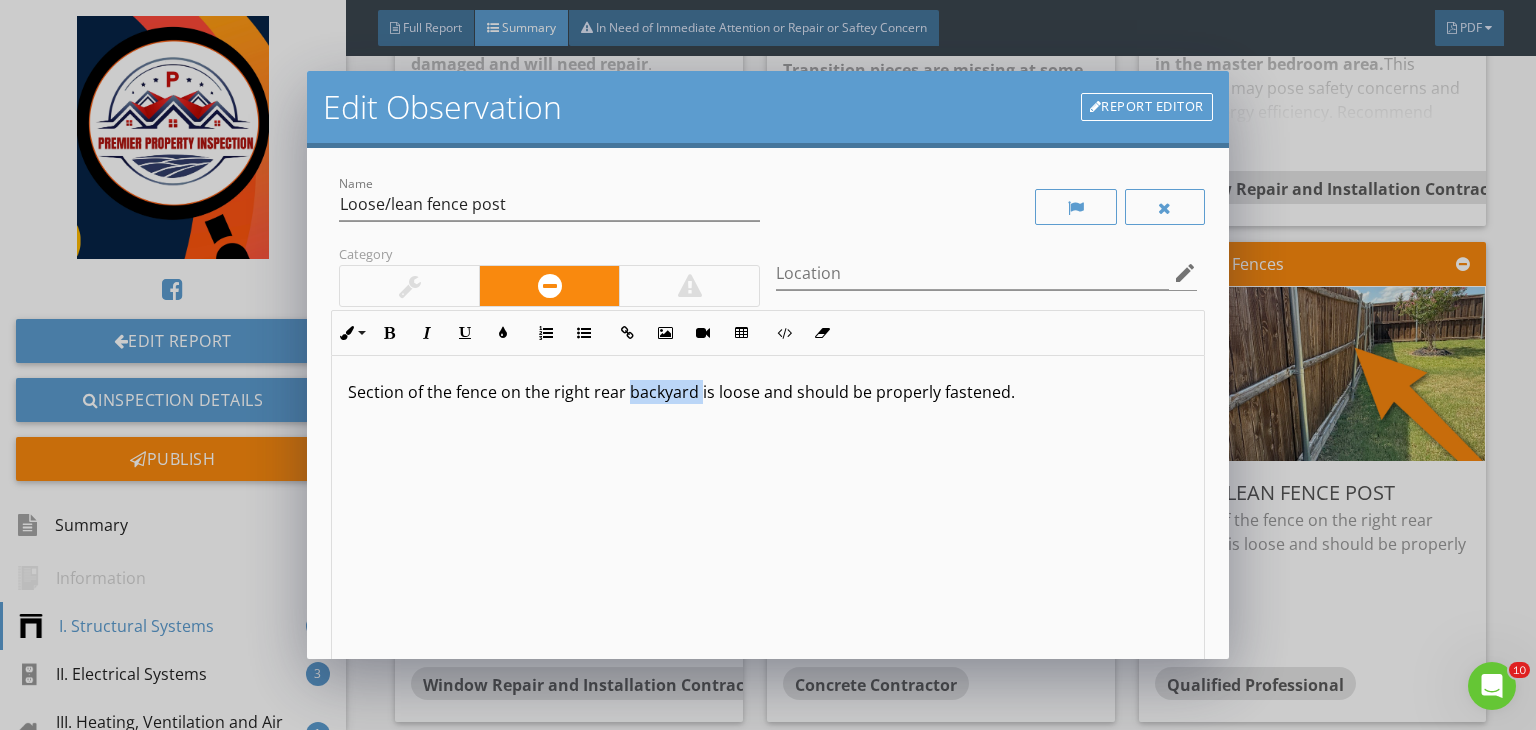 click on "Section of the fence on the right rear backyard is loose and should be properly fastened." at bounding box center (768, 392) 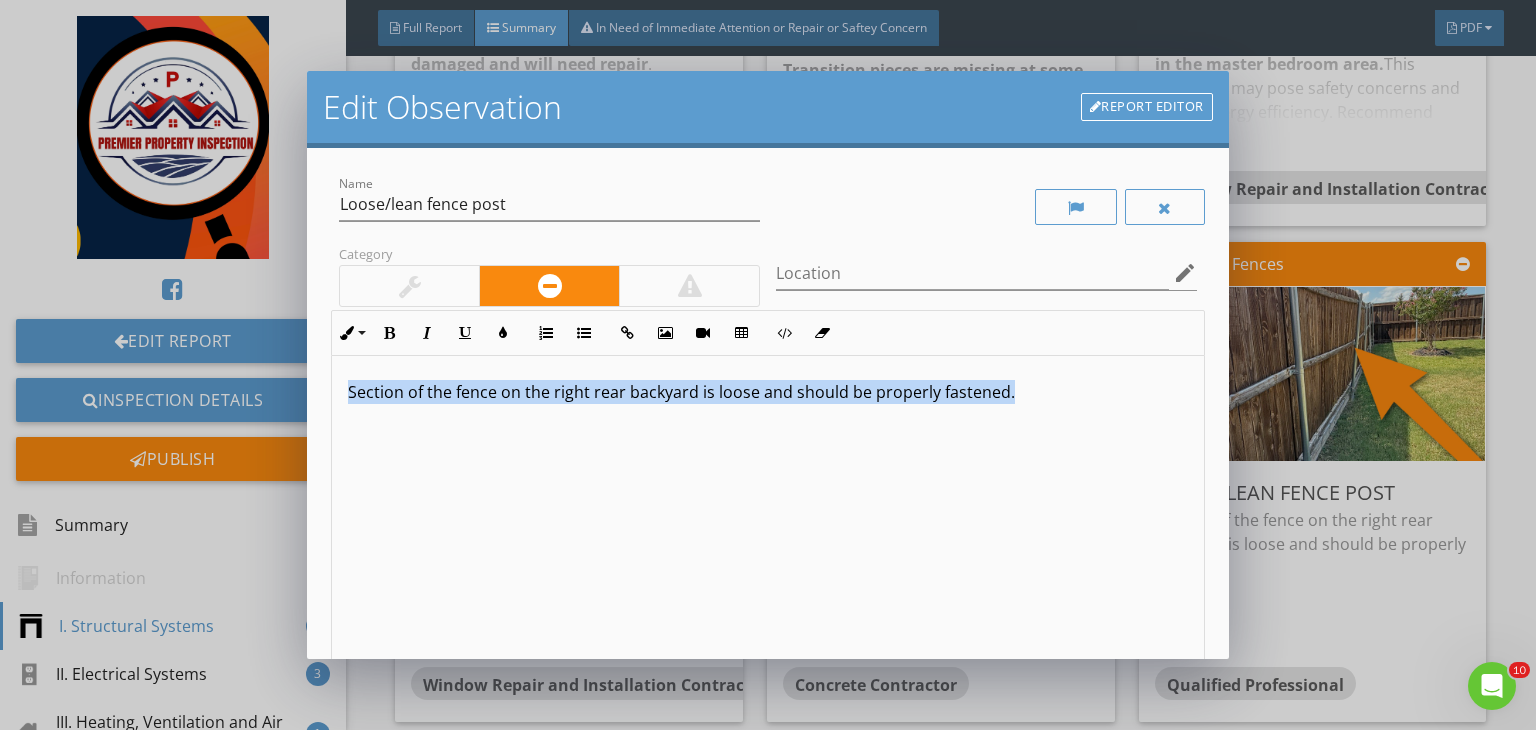 click on "Section of the fence on the right rear backyard is loose and should be properly fastened." at bounding box center [768, 392] 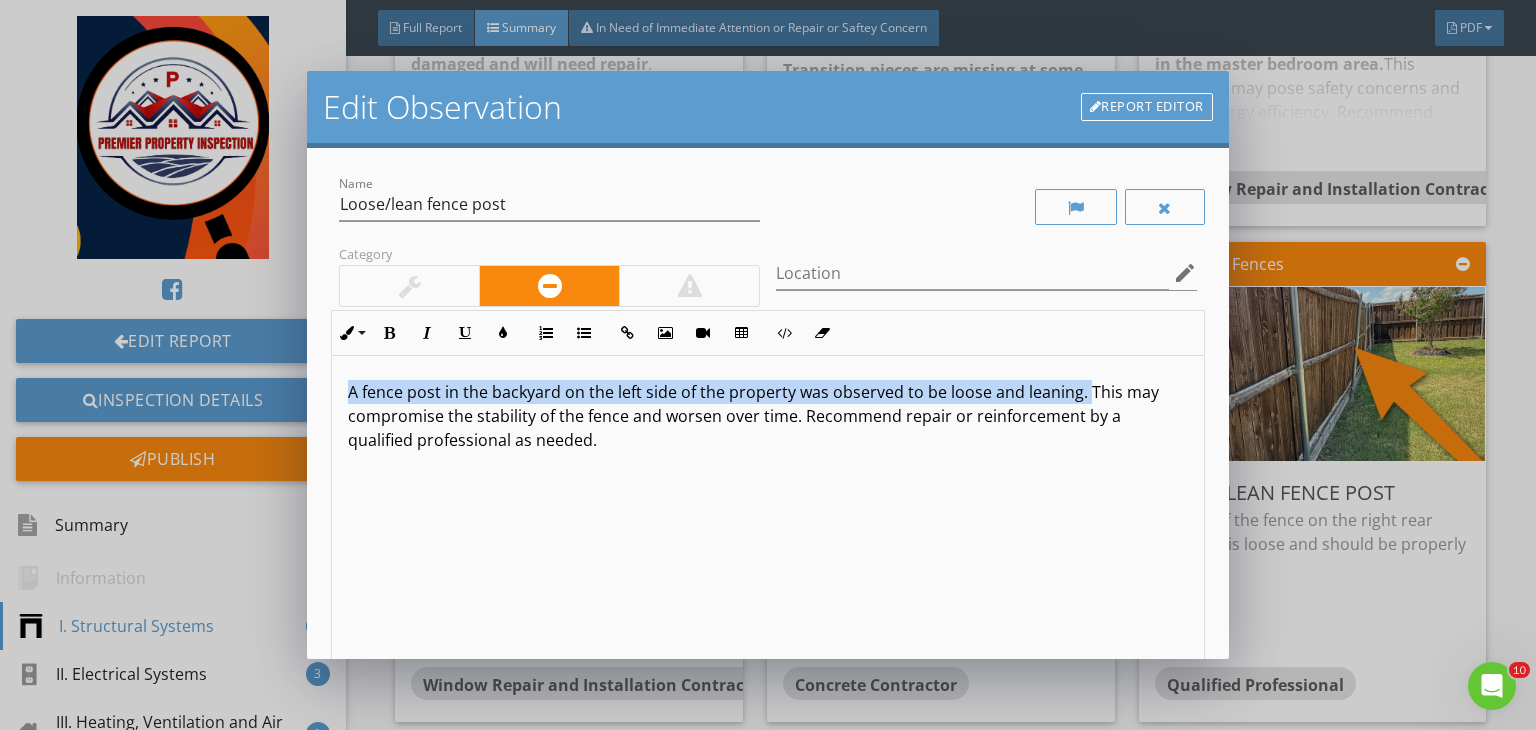drag, startPoint x: 1084, startPoint y: 389, endPoint x: 310, endPoint y: 394, distance: 774.0162 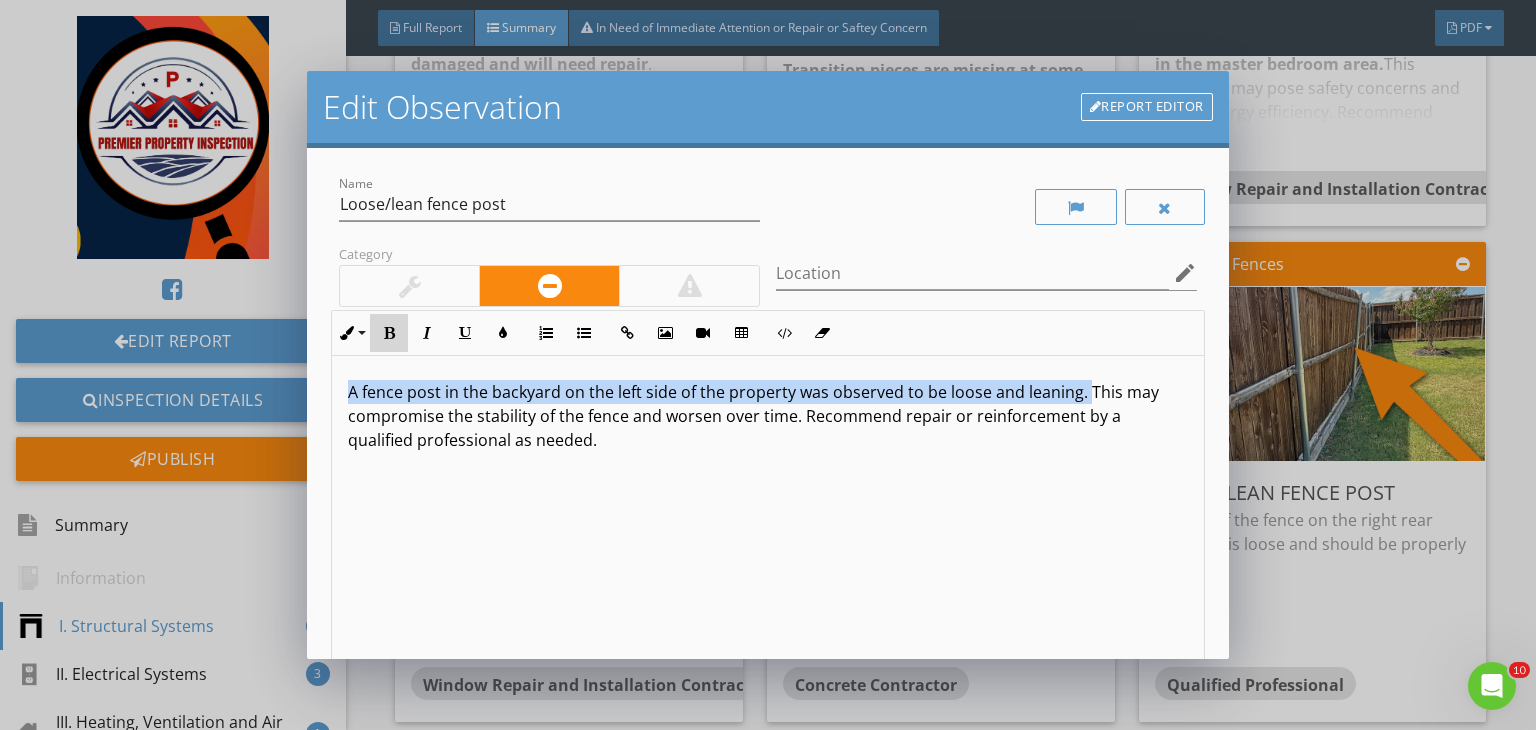 click at bounding box center (389, 333) 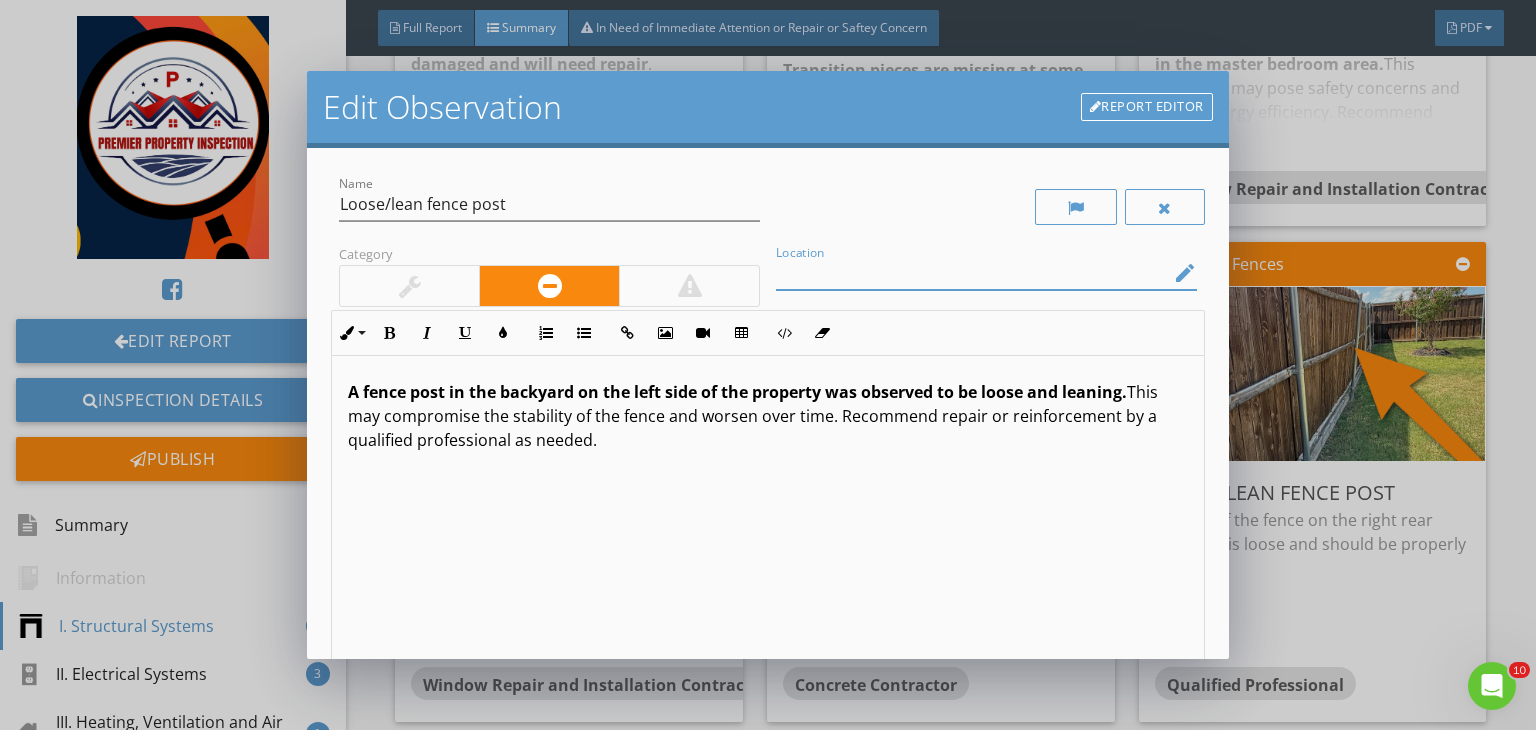 click at bounding box center (972, 273) 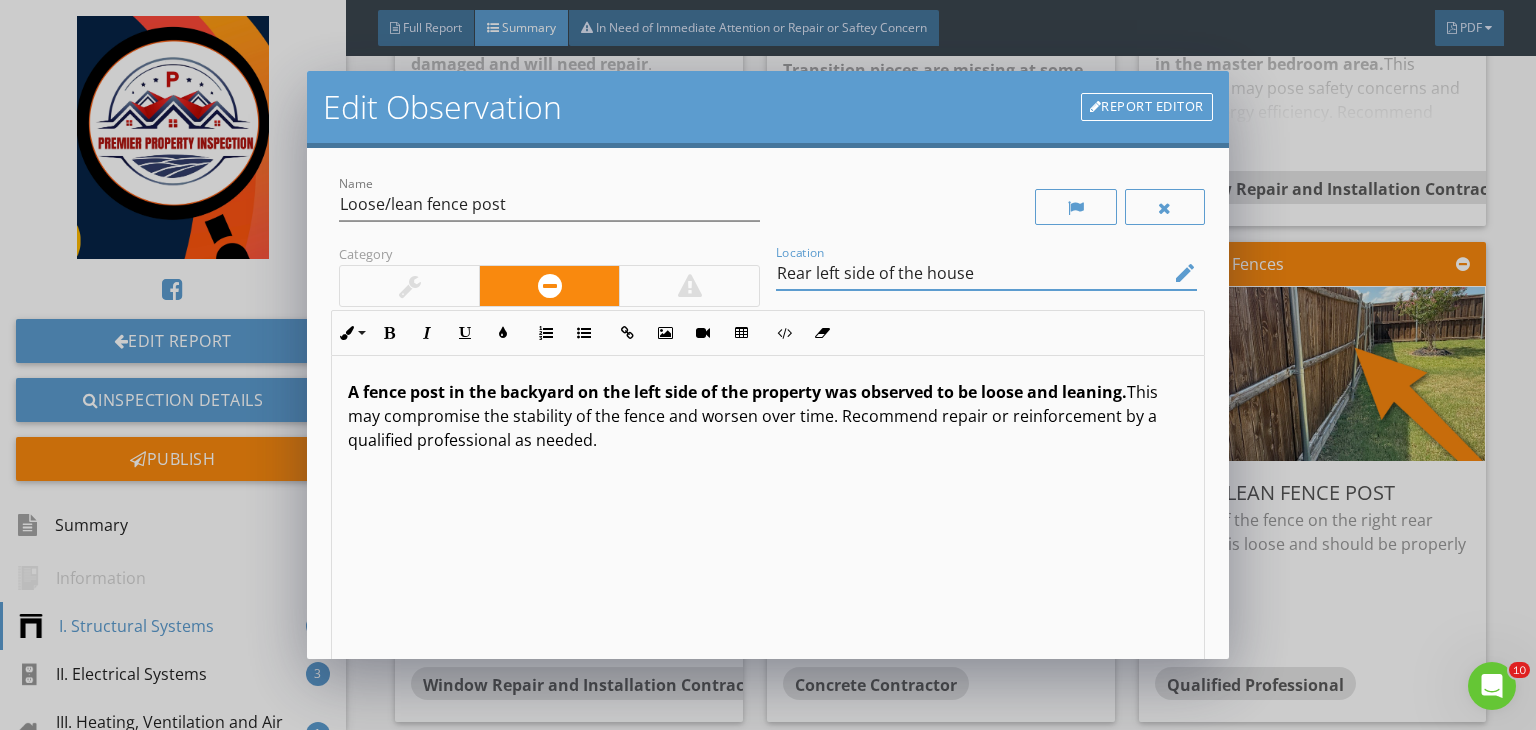 scroll, scrollTop: 0, scrollLeft: 0, axis: both 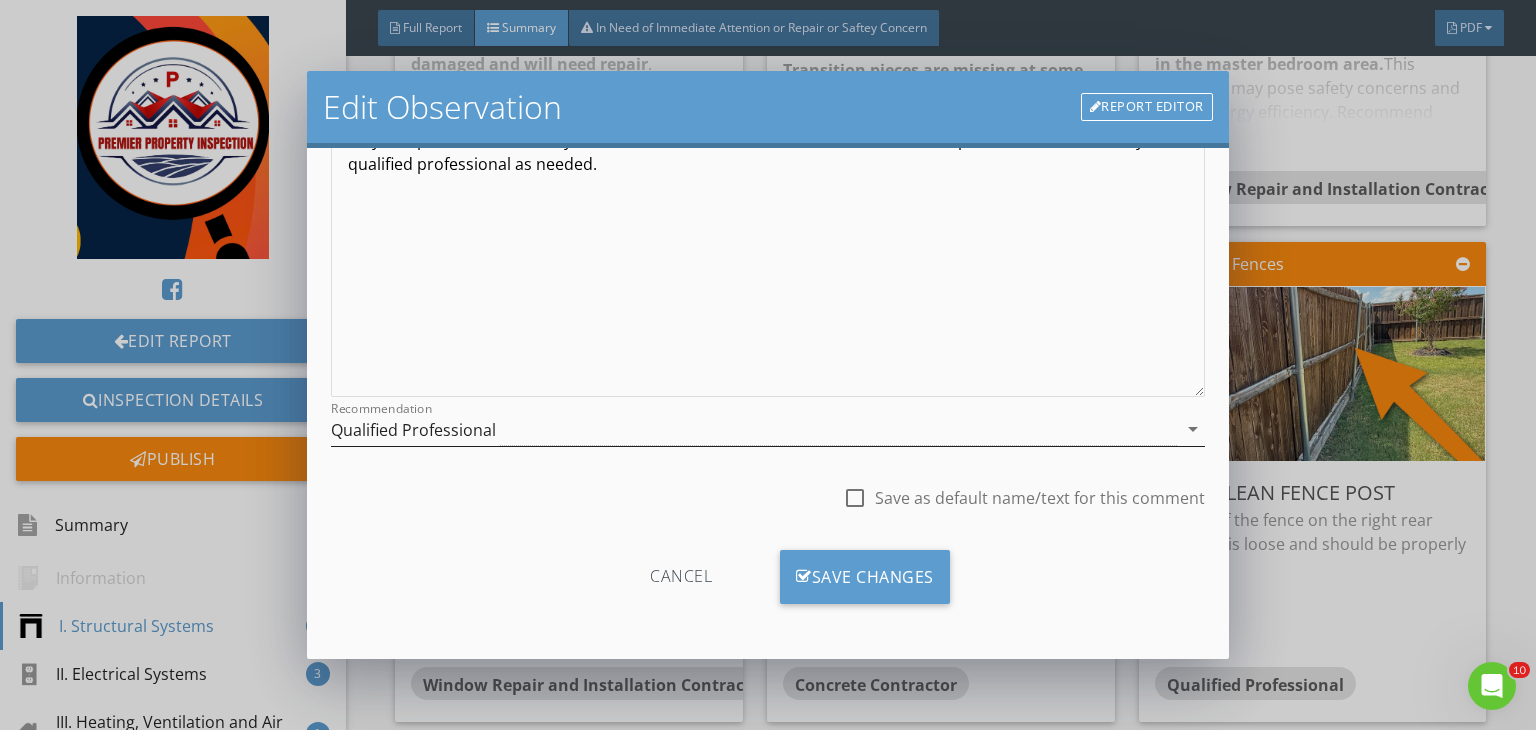 type on "Rear left side of the house" 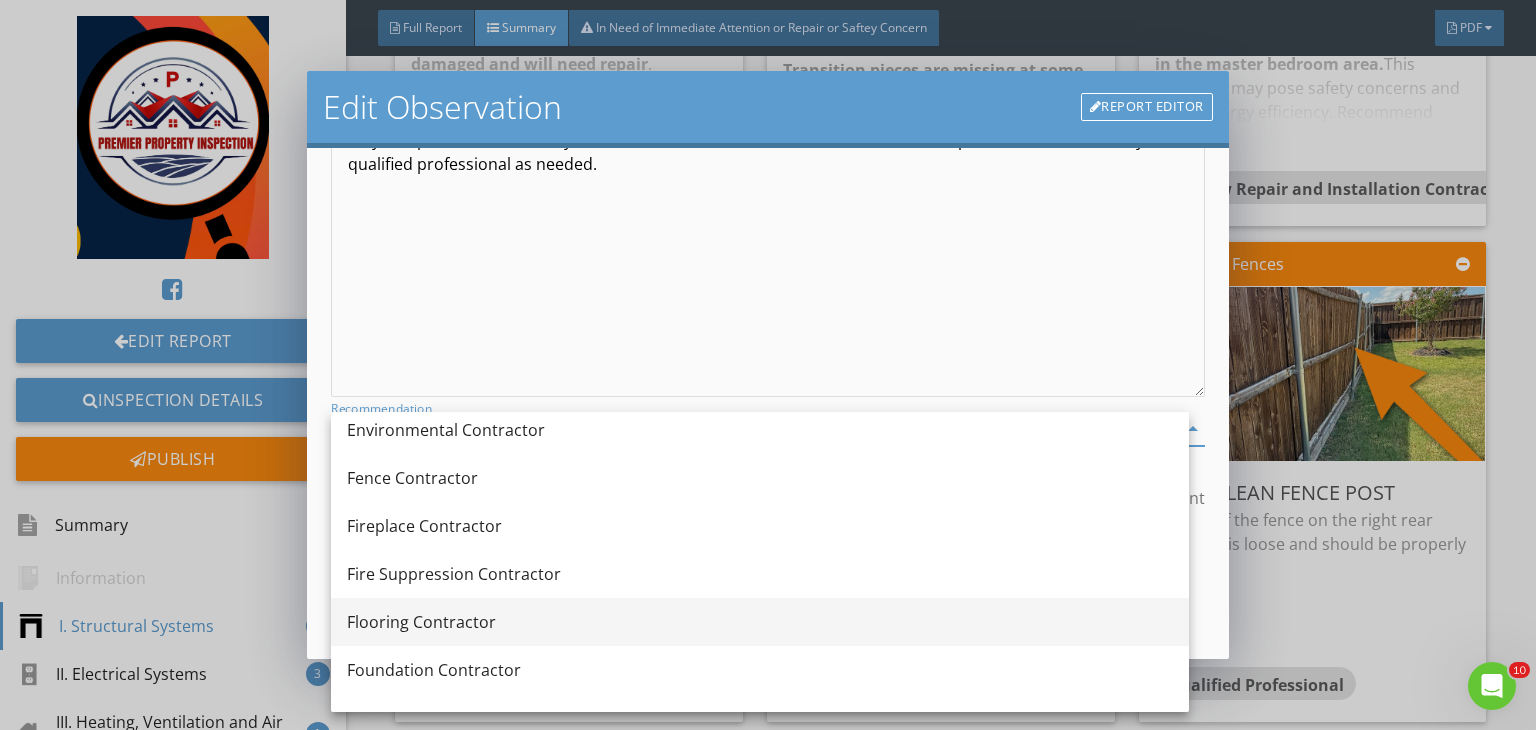 scroll, scrollTop: 774, scrollLeft: 0, axis: vertical 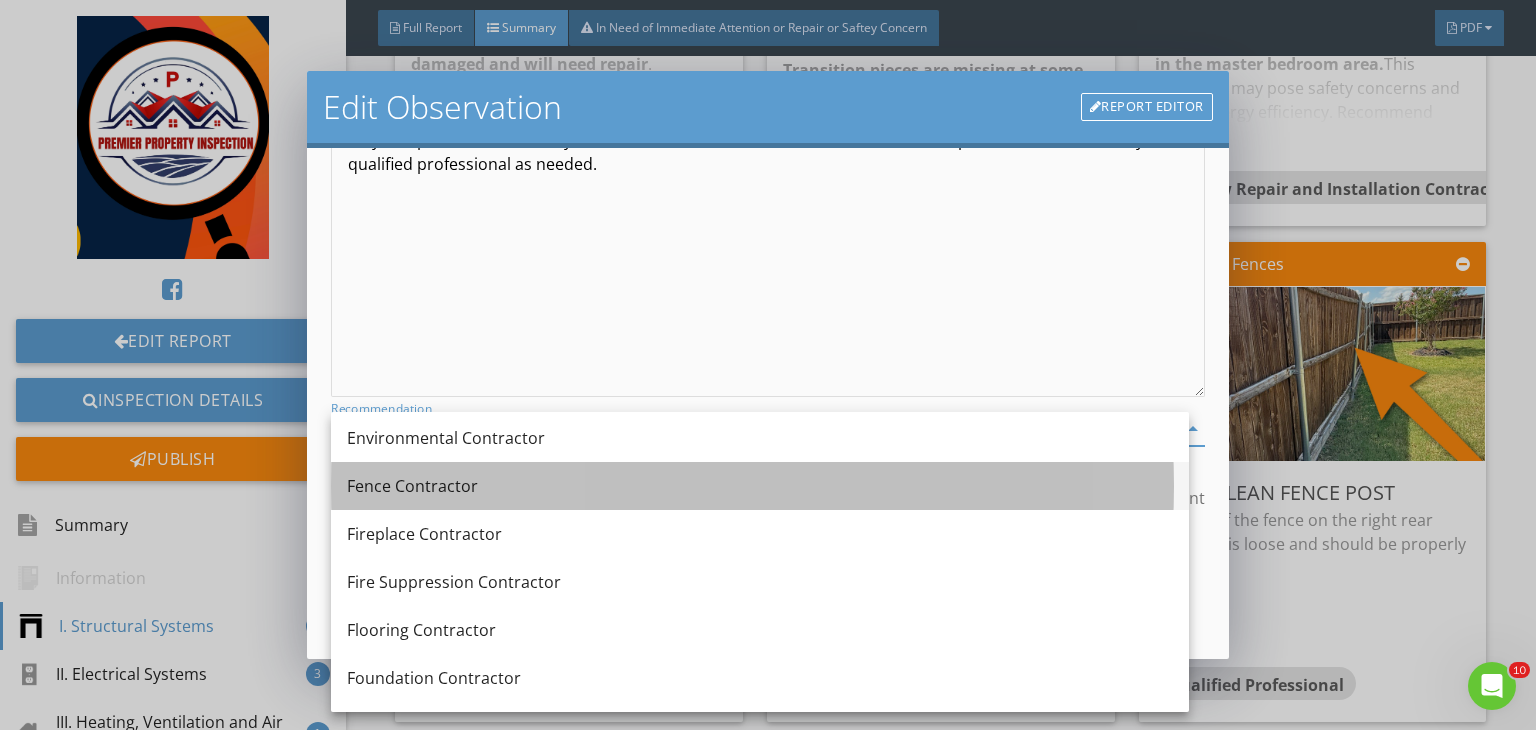 click on "Fence Contractor" at bounding box center (760, 486) 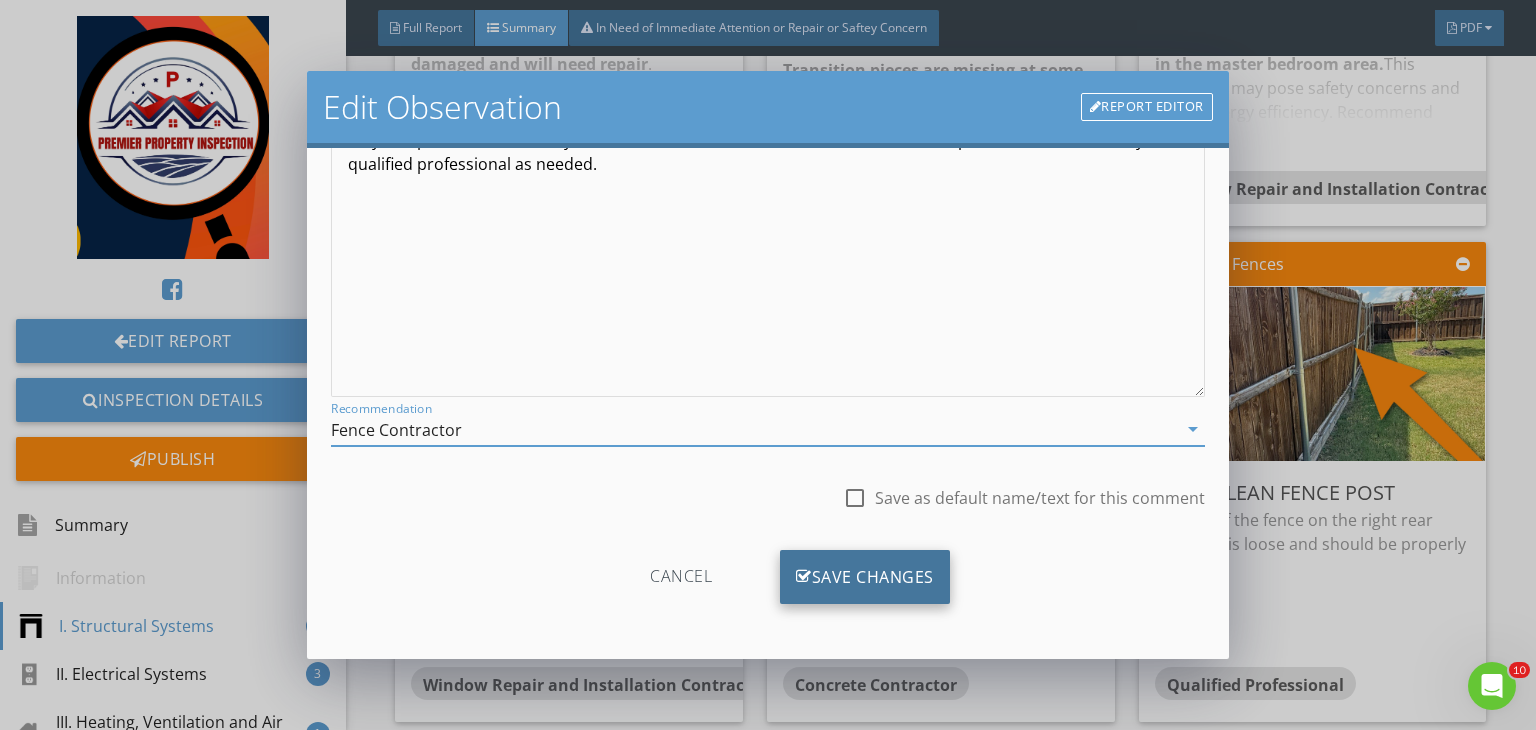 click on "Save Changes" at bounding box center [865, 577] 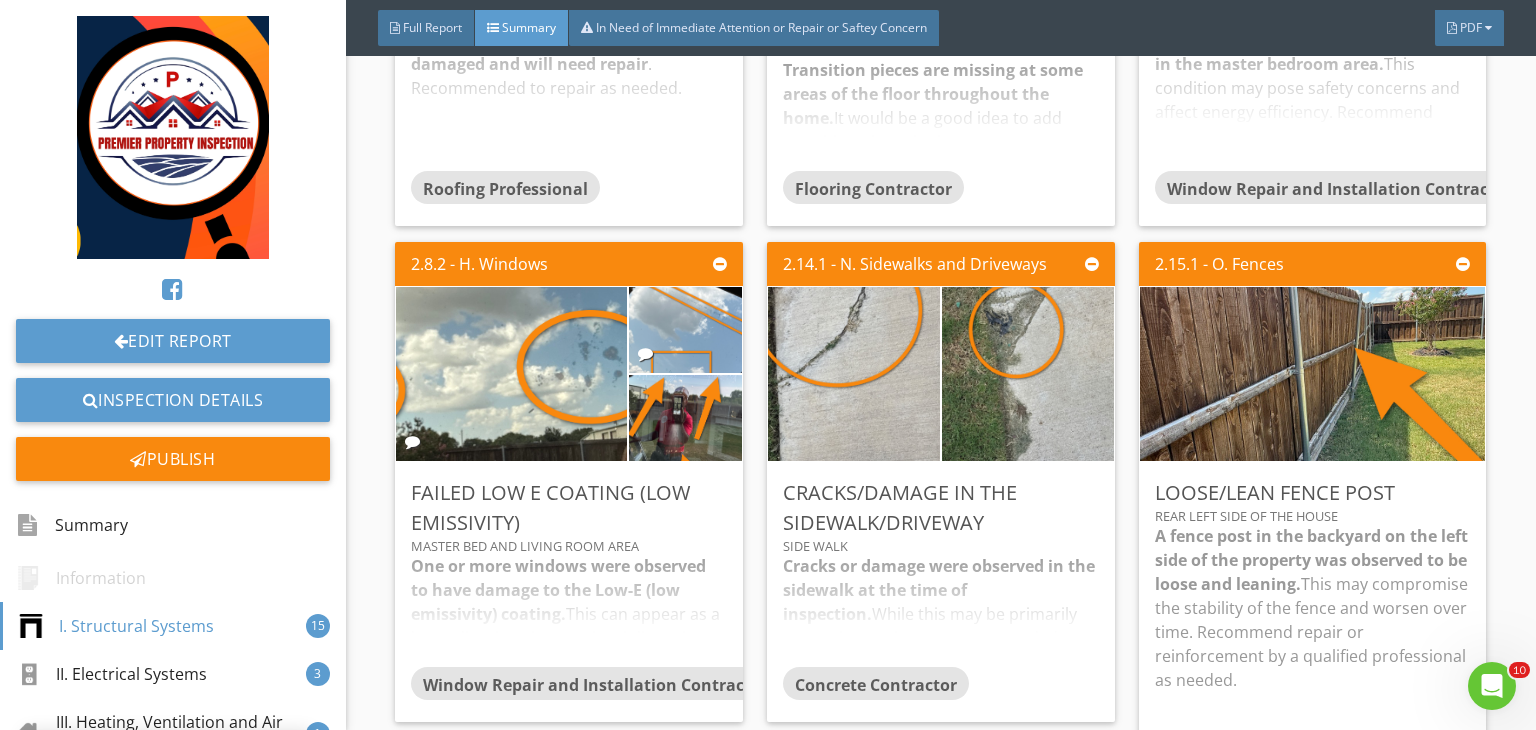 scroll, scrollTop: 39, scrollLeft: 0, axis: vertical 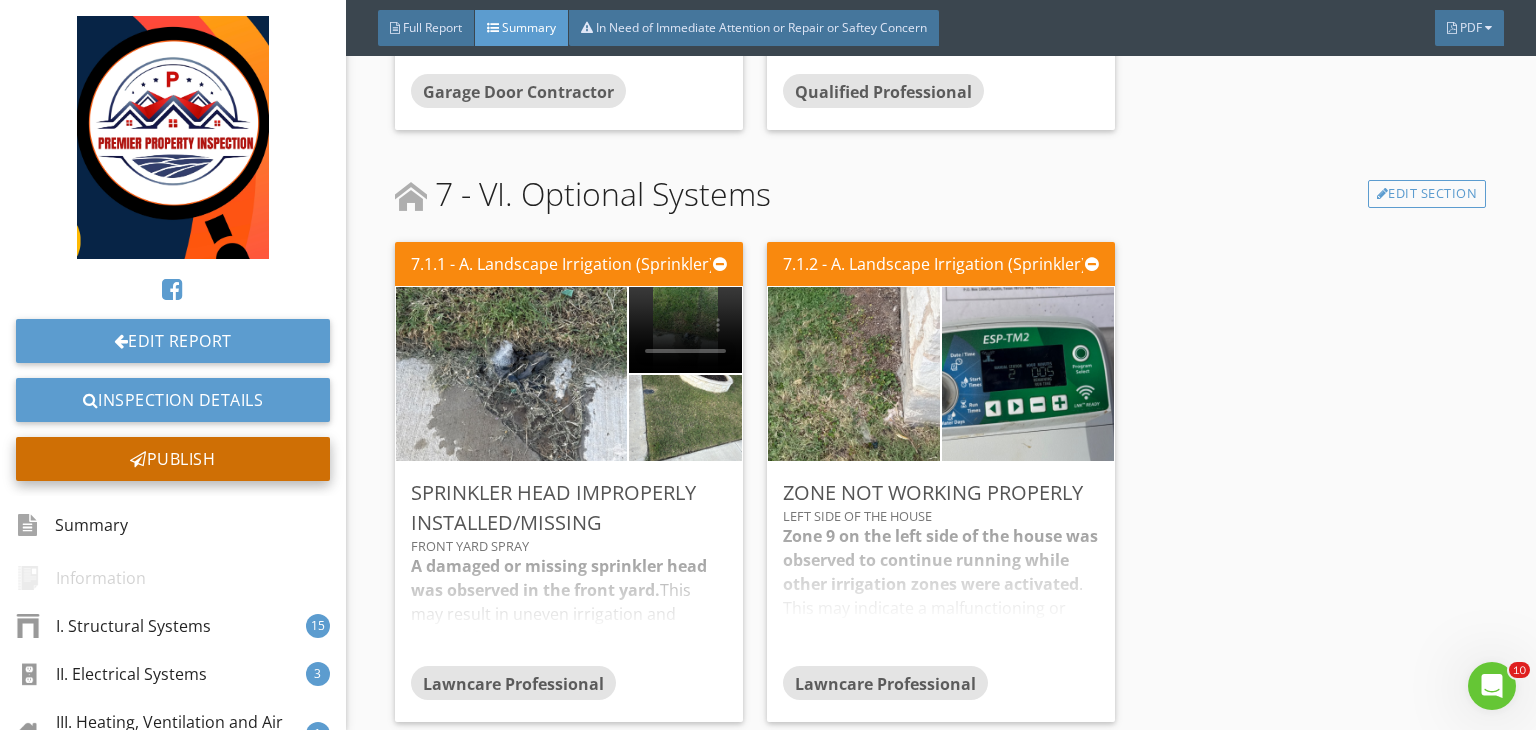 click on "Publish" at bounding box center (173, 459) 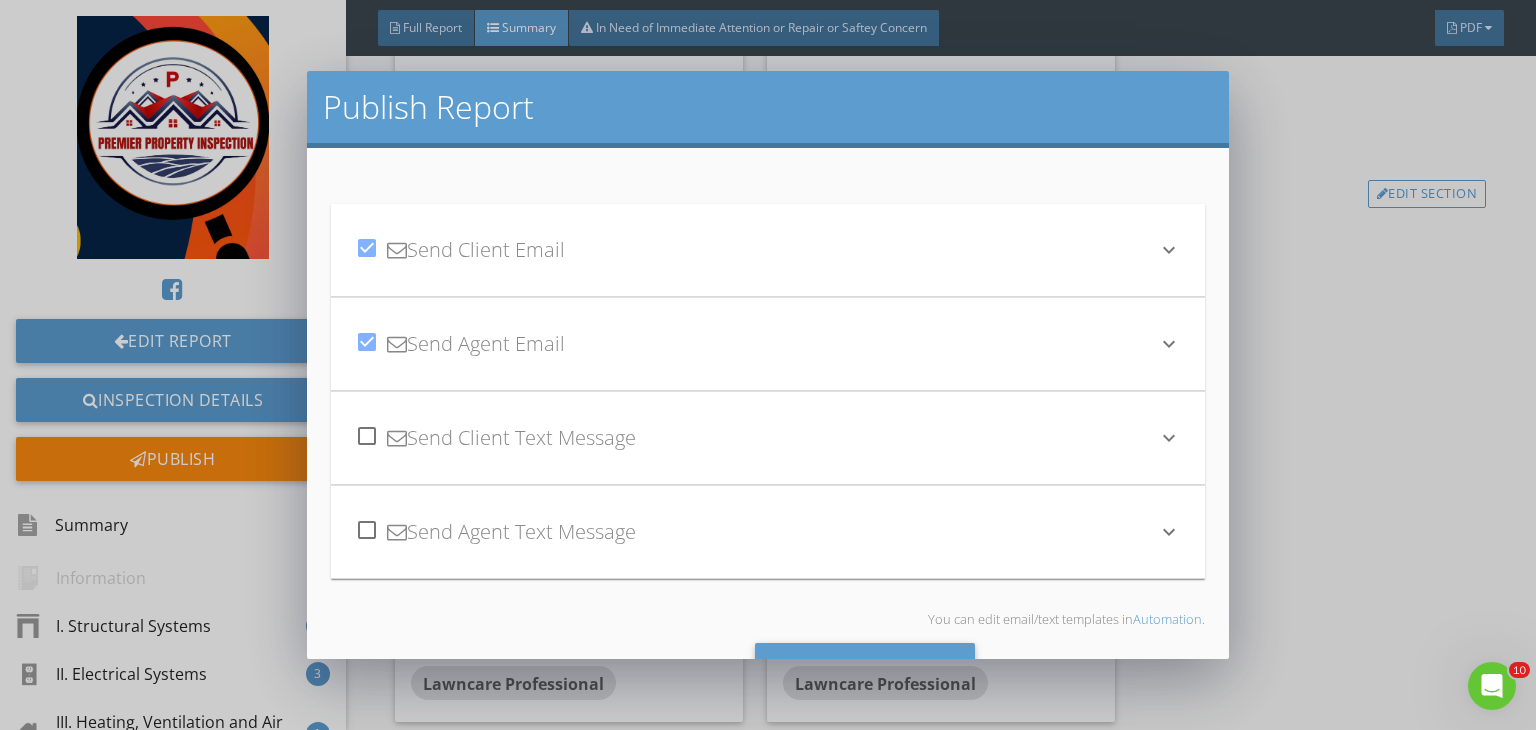 click on "keyboard_arrow_down" at bounding box center [1169, 250] 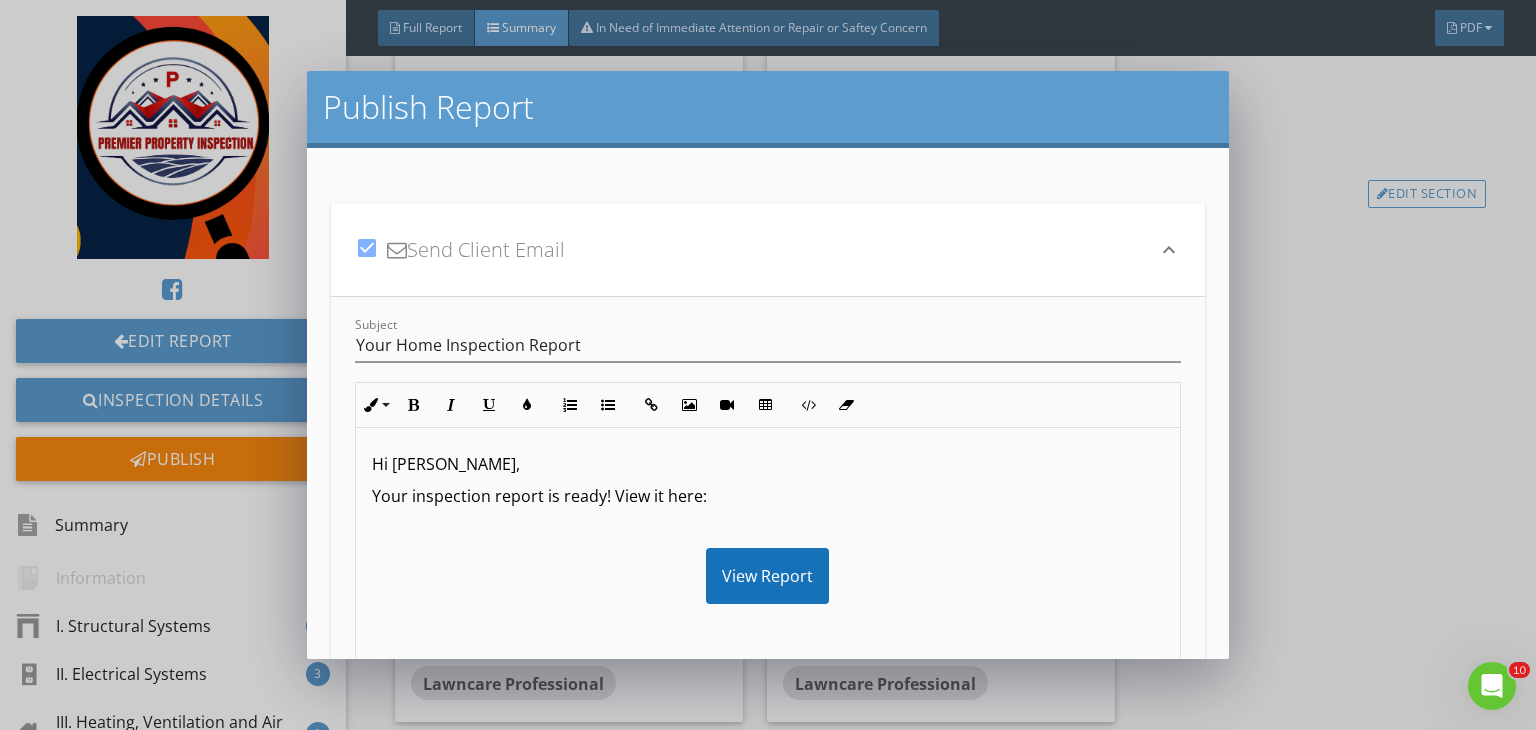 click on "Hi Abhinandan," at bounding box center [768, 464] 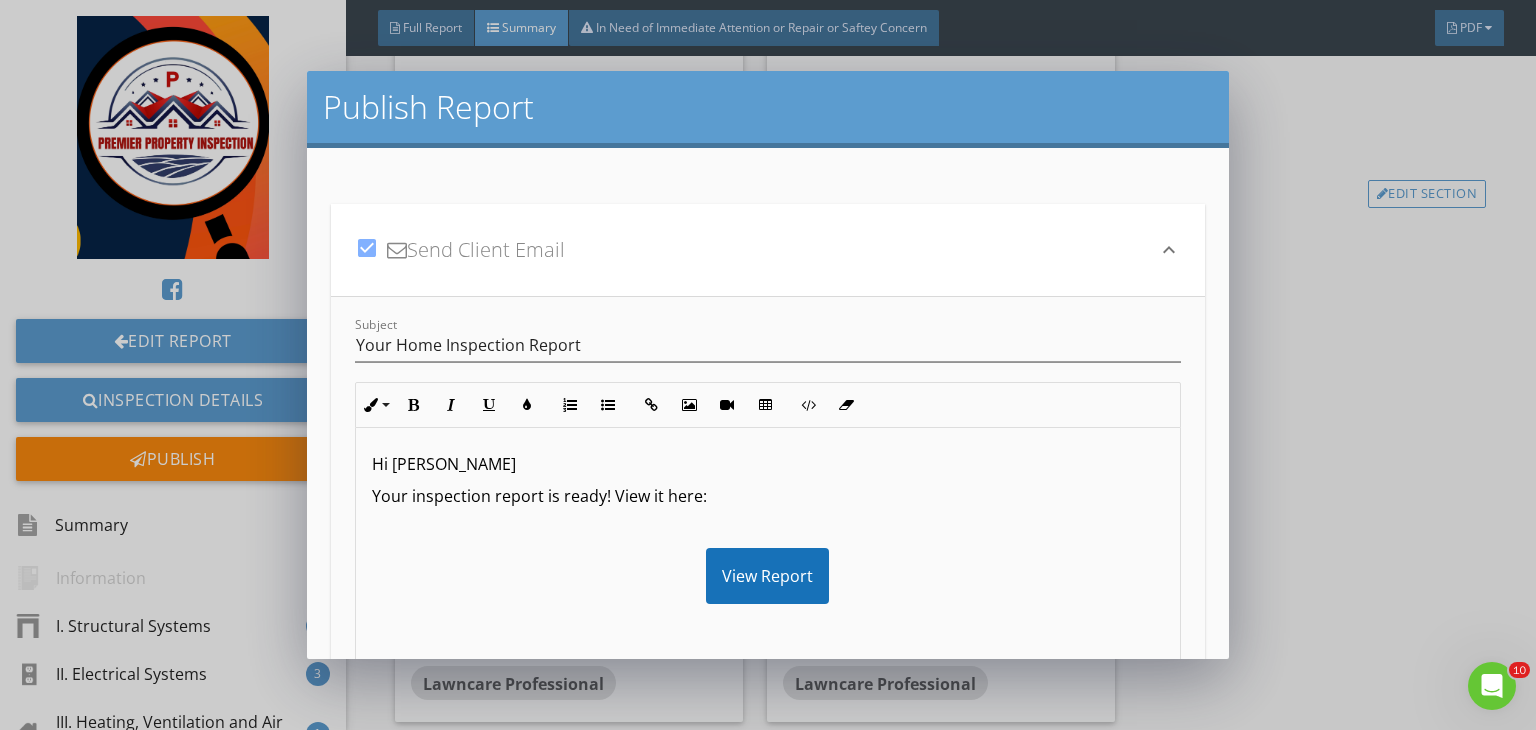 type 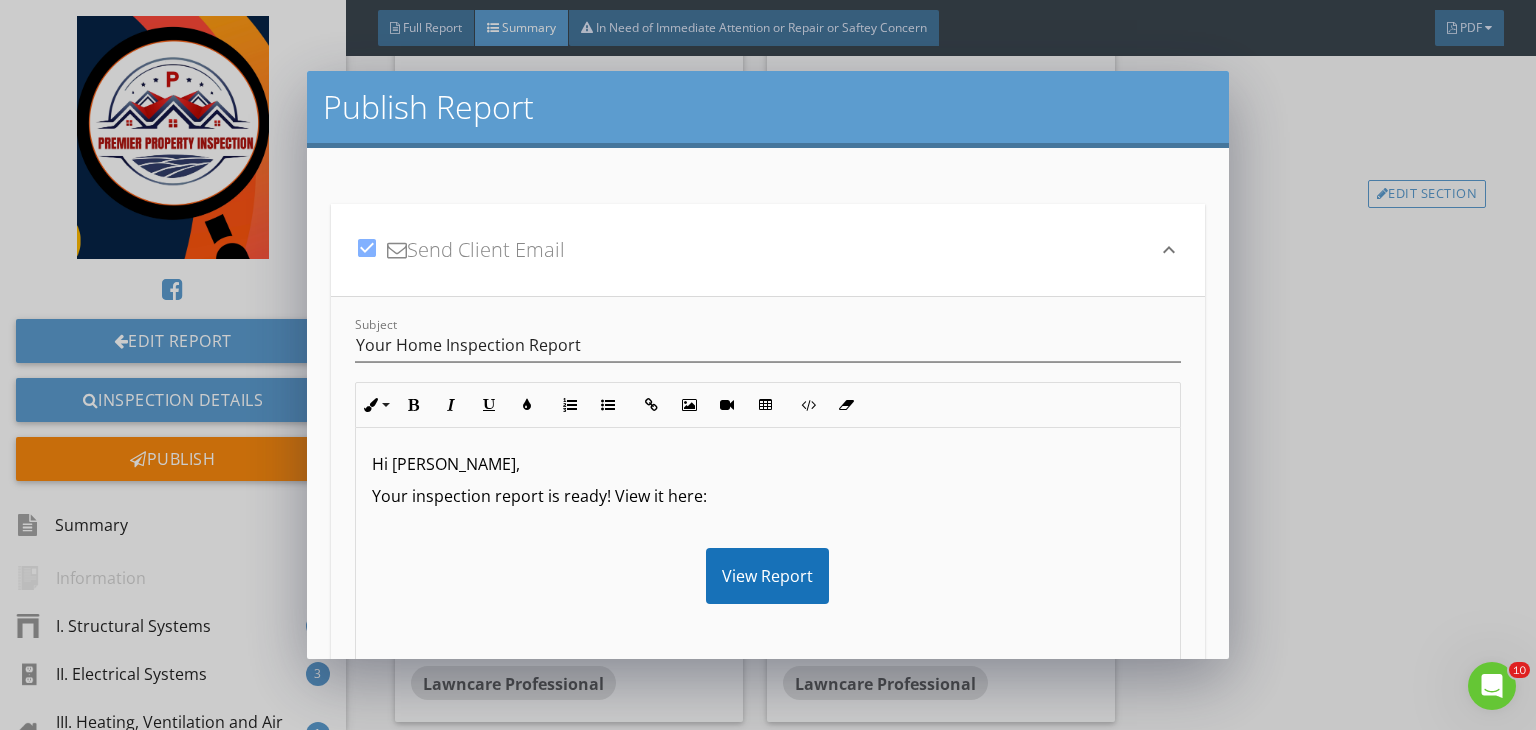 click at bounding box center [768, 624] 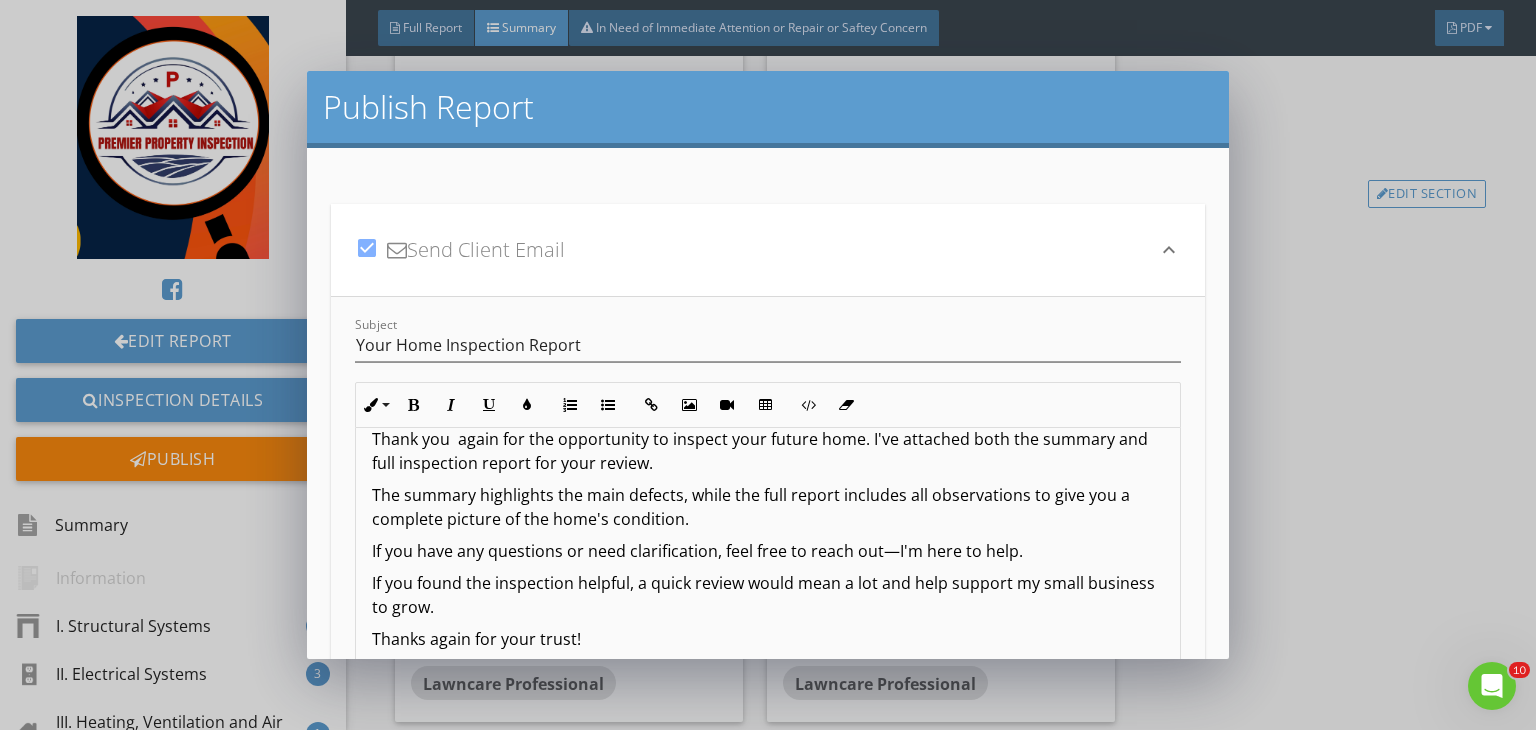 scroll, scrollTop: 196, scrollLeft: 0, axis: vertical 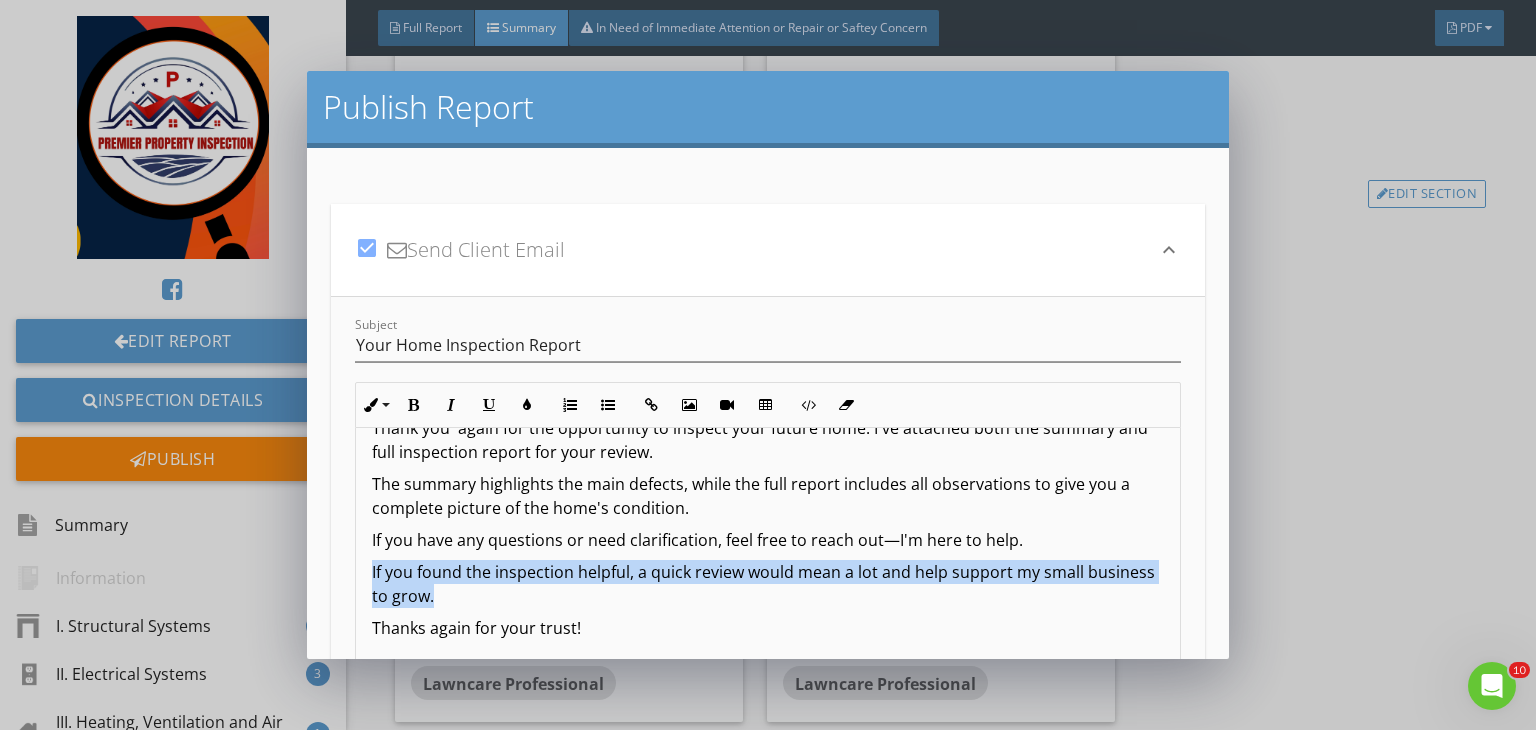 drag, startPoint x: 506, startPoint y: 595, endPoint x: 357, endPoint y: 575, distance: 150.33629 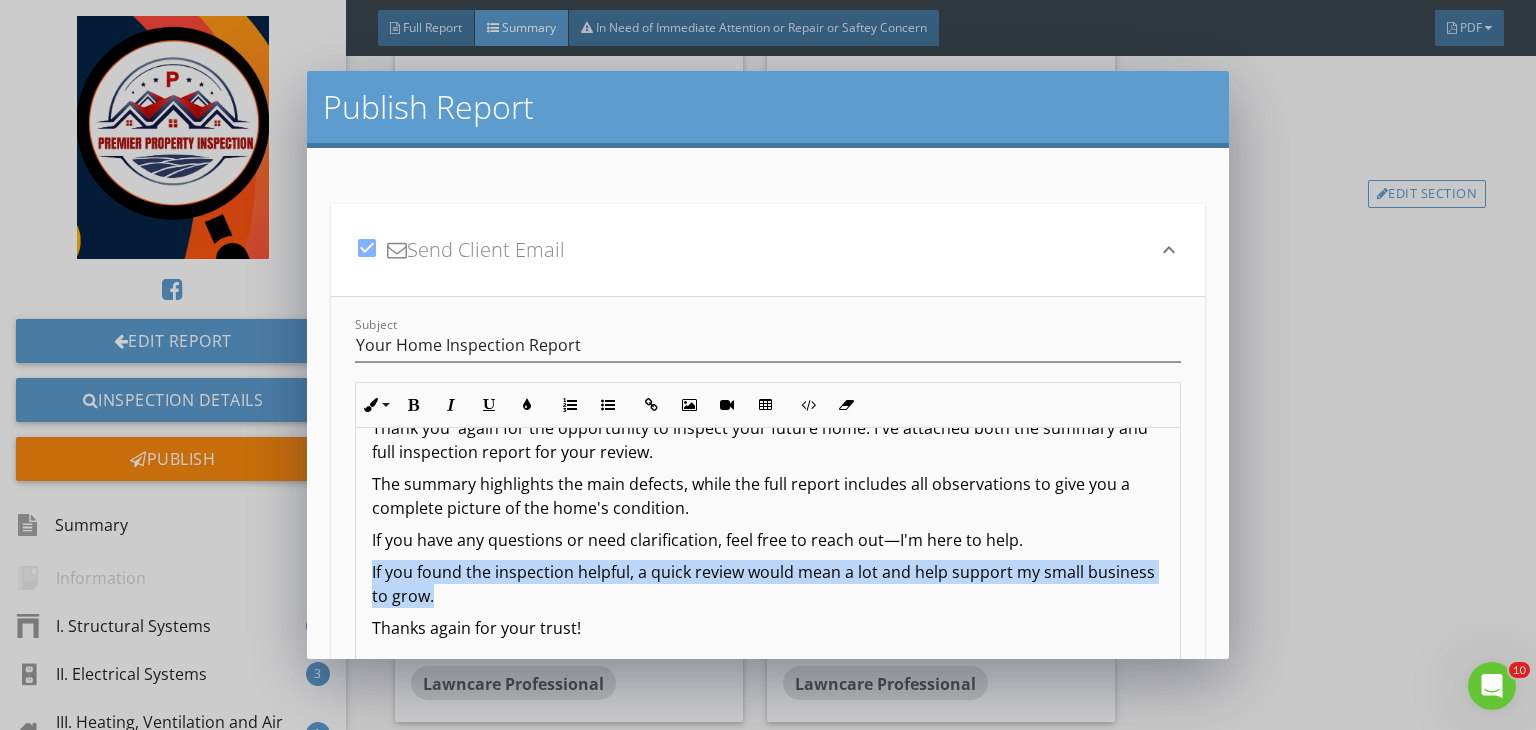 click on "Hi Abhinandan Ji, Your inspection report is ready! View it here:   View Report   Thank you  again for the opportunity to inspect your future home. I've attached both the summary and full inspection report for your review.  The summary highlights the main defects, while the full report includes all observations to give you a complete picture of the home's condition. If you have any questions or need clarification, feel free to reach out—I'm here to help.  If you found the inspection helpful, a quick review would mean a lot and help support my small business to grow. Thanks again for your trust! Here's a few tips for reading your home inspection report. Let me know if you have any questions. Thank you!" at bounding box center [768, 528] 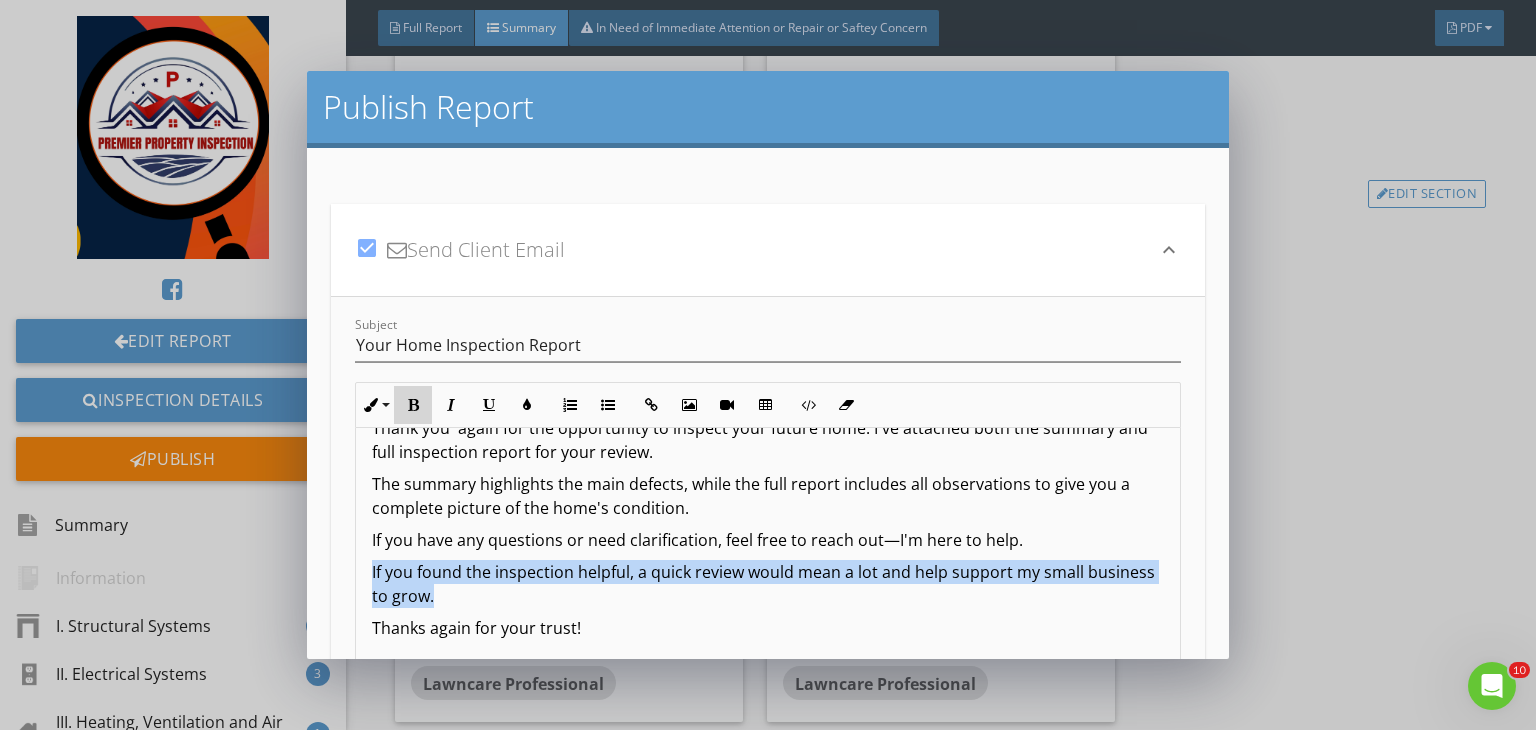 click on "Bold" at bounding box center (413, 405) 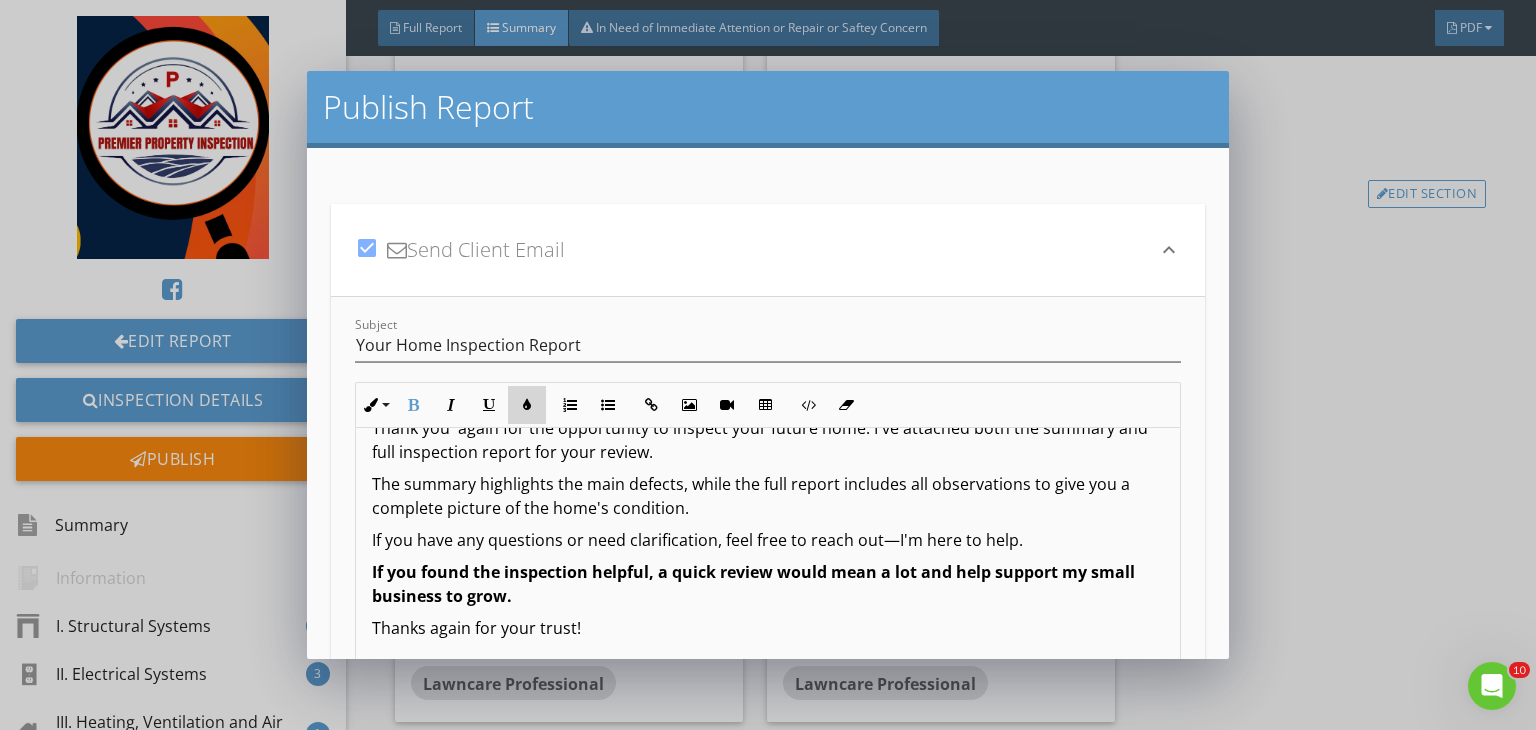 click at bounding box center [527, 405] 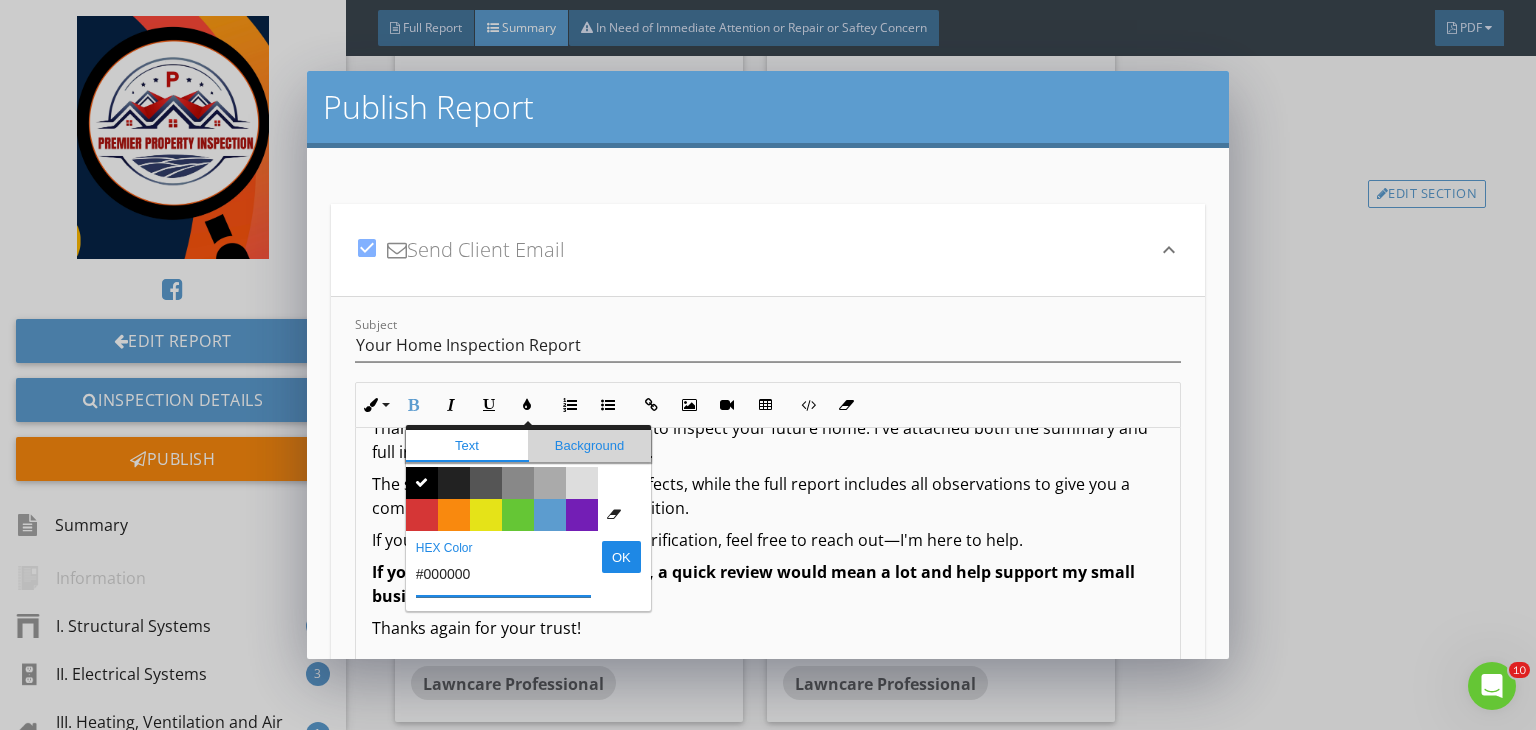 click on "Background" at bounding box center (589, 446) 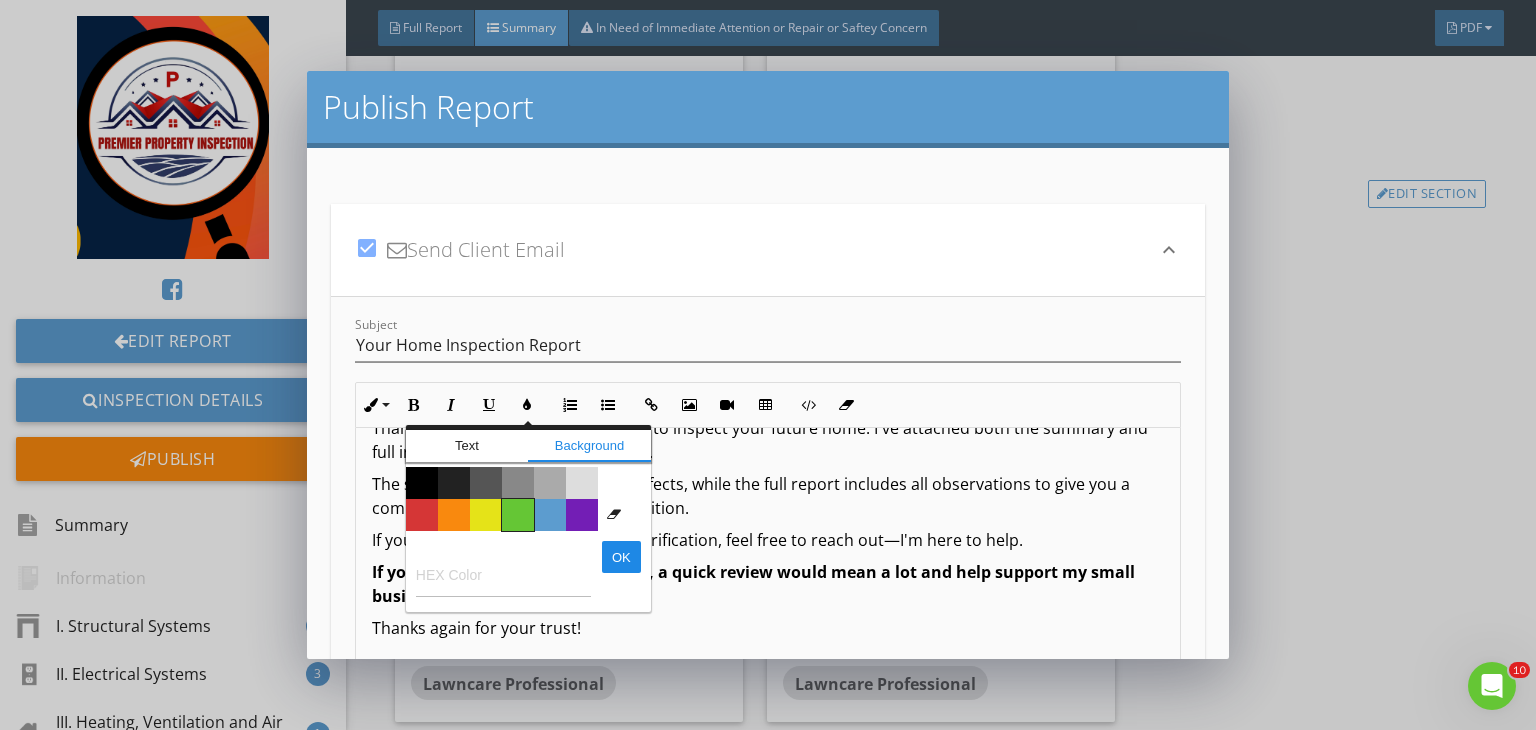 click on "Color #65c635" at bounding box center [518, 515] 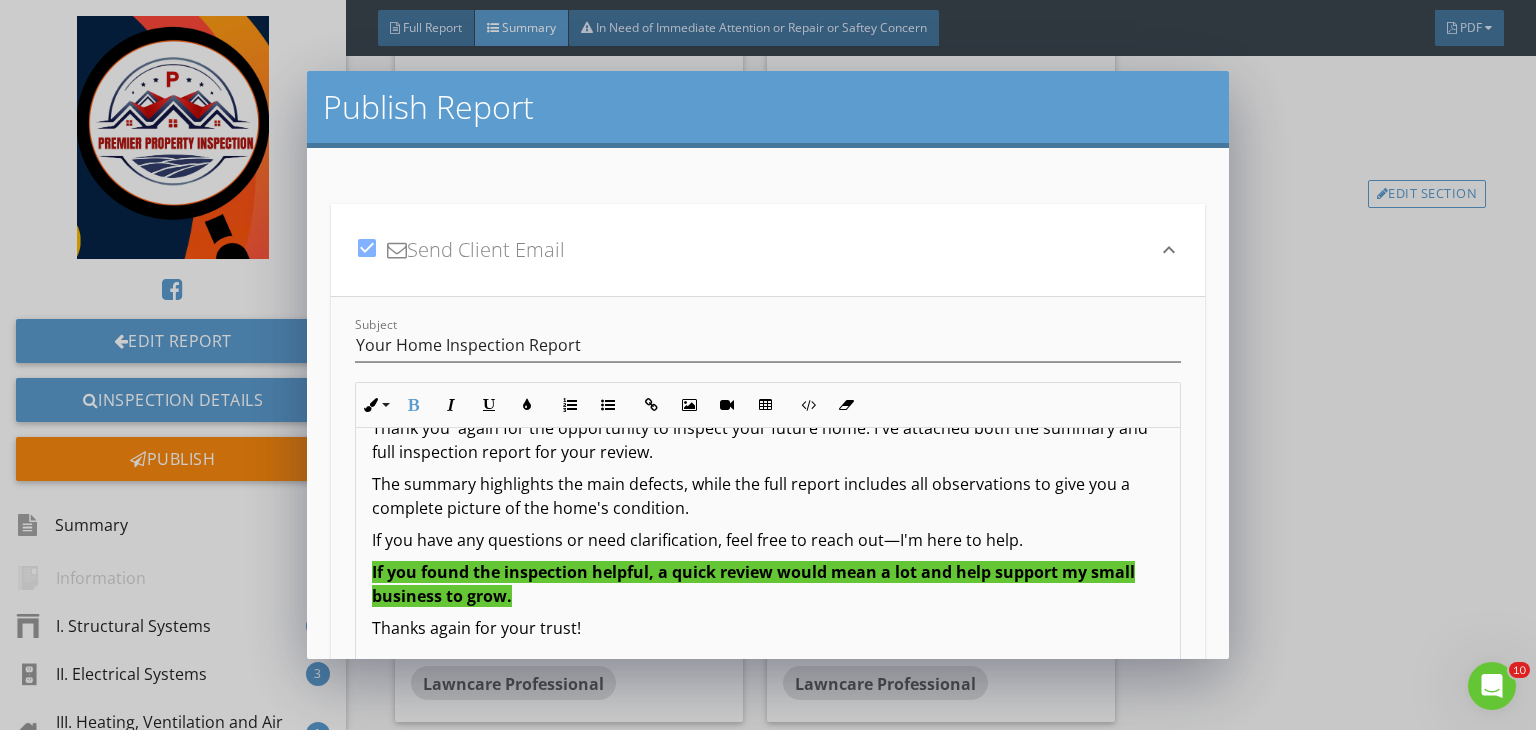 click on "If you found the inspection helpful, a quick review would mean a lot and help support my small business to grow." at bounding box center (768, 584) 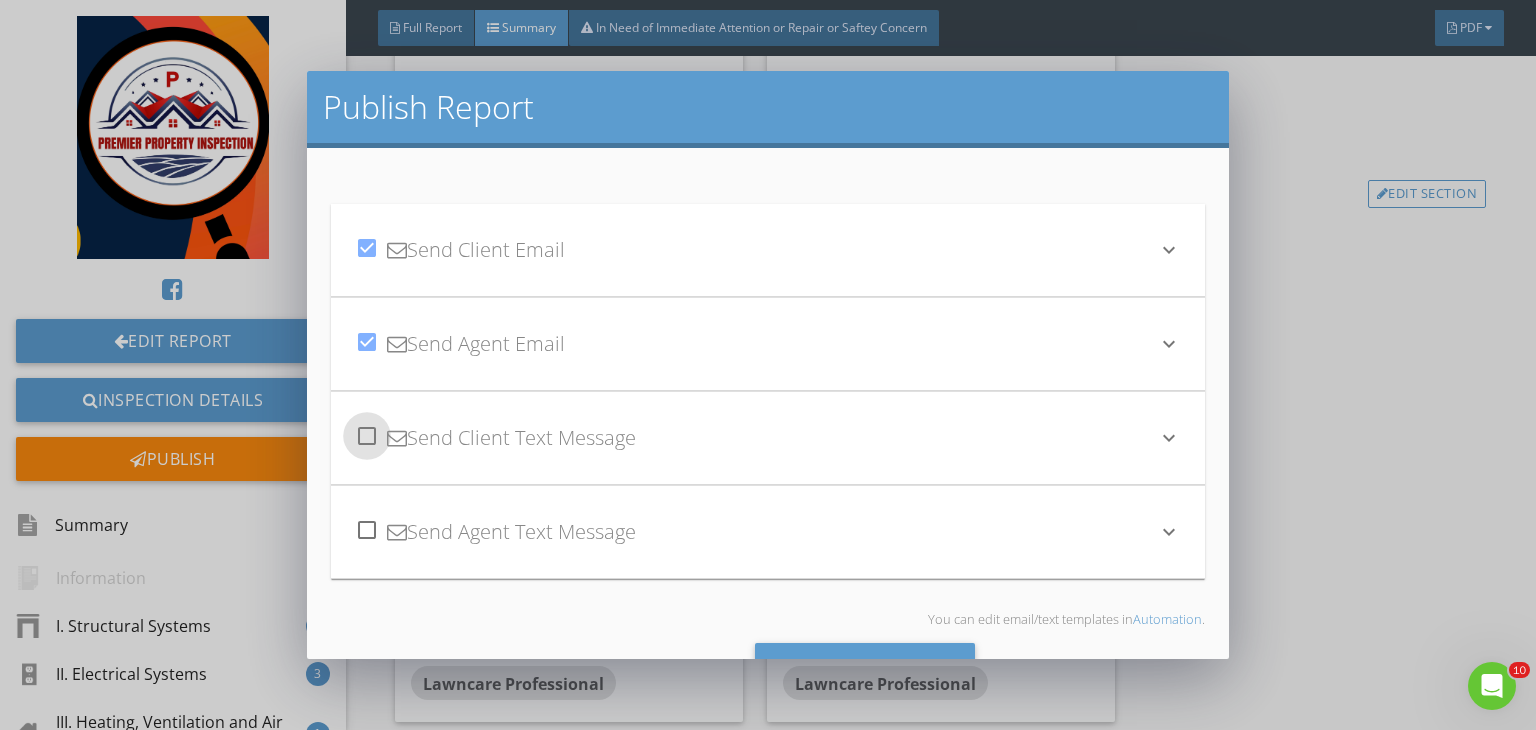 click at bounding box center [367, 436] 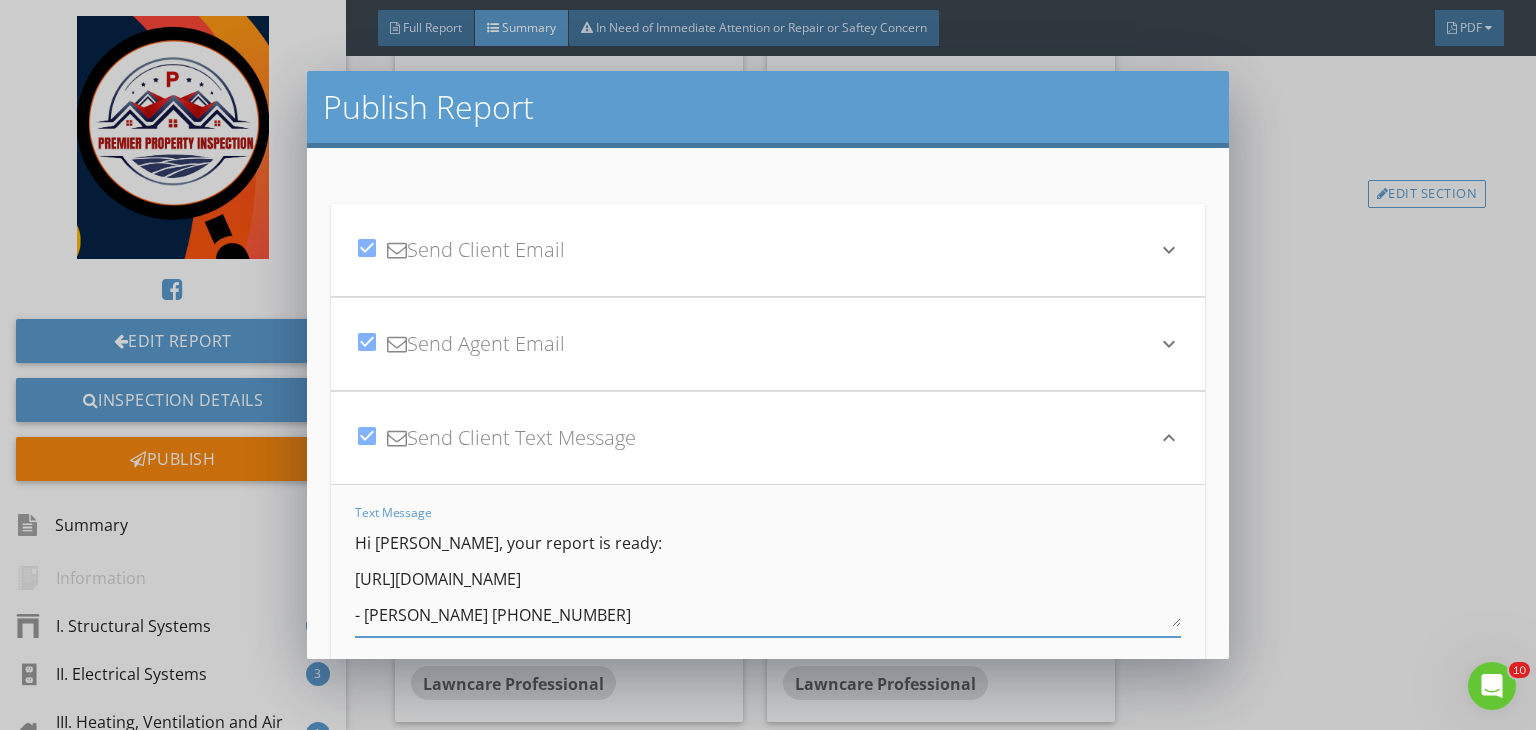 click on "Hi Abhinandan, your report is ready:
https://app.spectora.com/u/H90kM5Y
- Prem Baskota 573-355-0292" at bounding box center (768, 577) 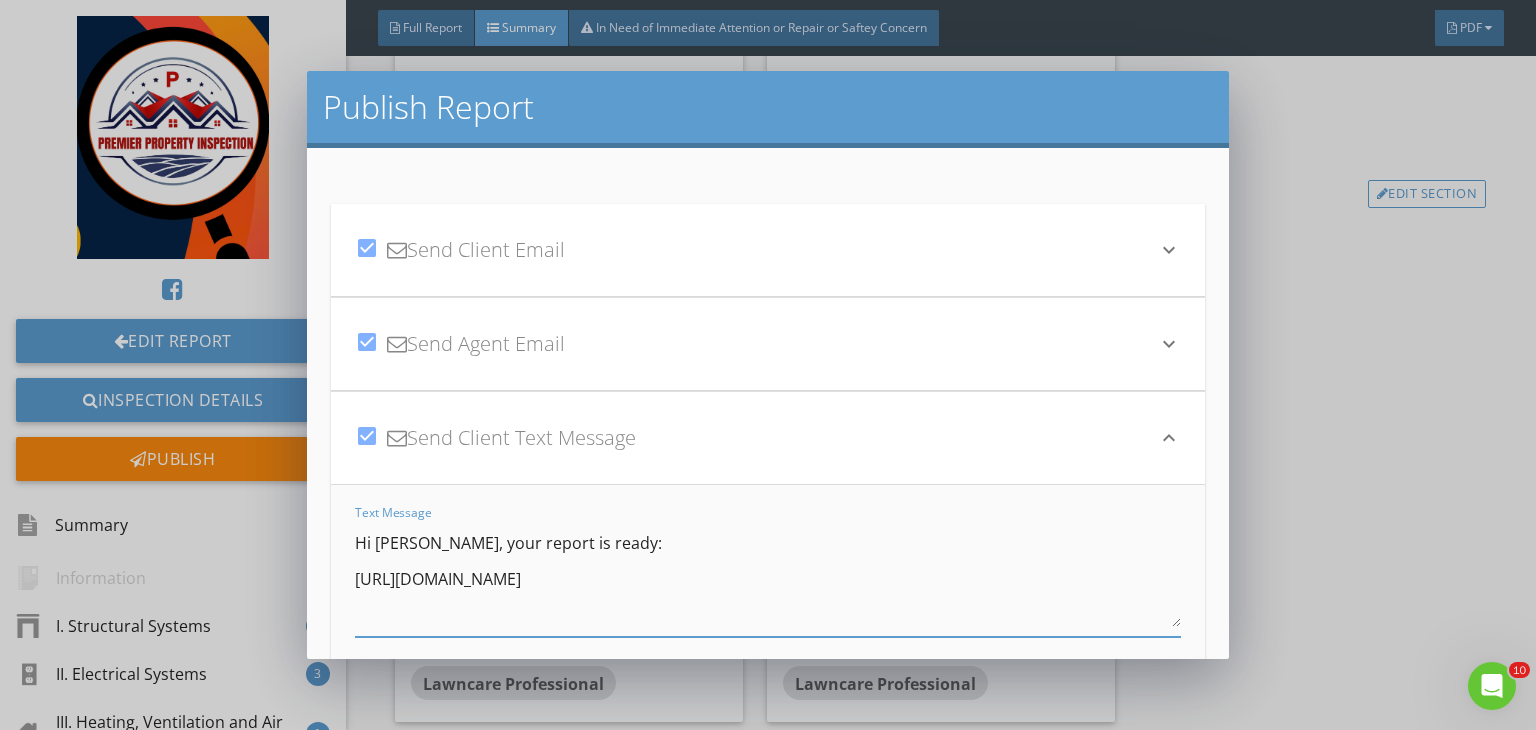 paste on "Thank you  again for the opportunity to inspect your future home. I've attached both the summary and full inspection report for your review.
The summary highlights the main defects, while the full report includes all observations to give you a complete picture of the home's condition.
If you have any questions or need clarification, feel free to reach out—I'm here to help.
If you found the inspection helpful, a quick review would mean a lot and help support my small business to grow.
Thanks again for your trust!" 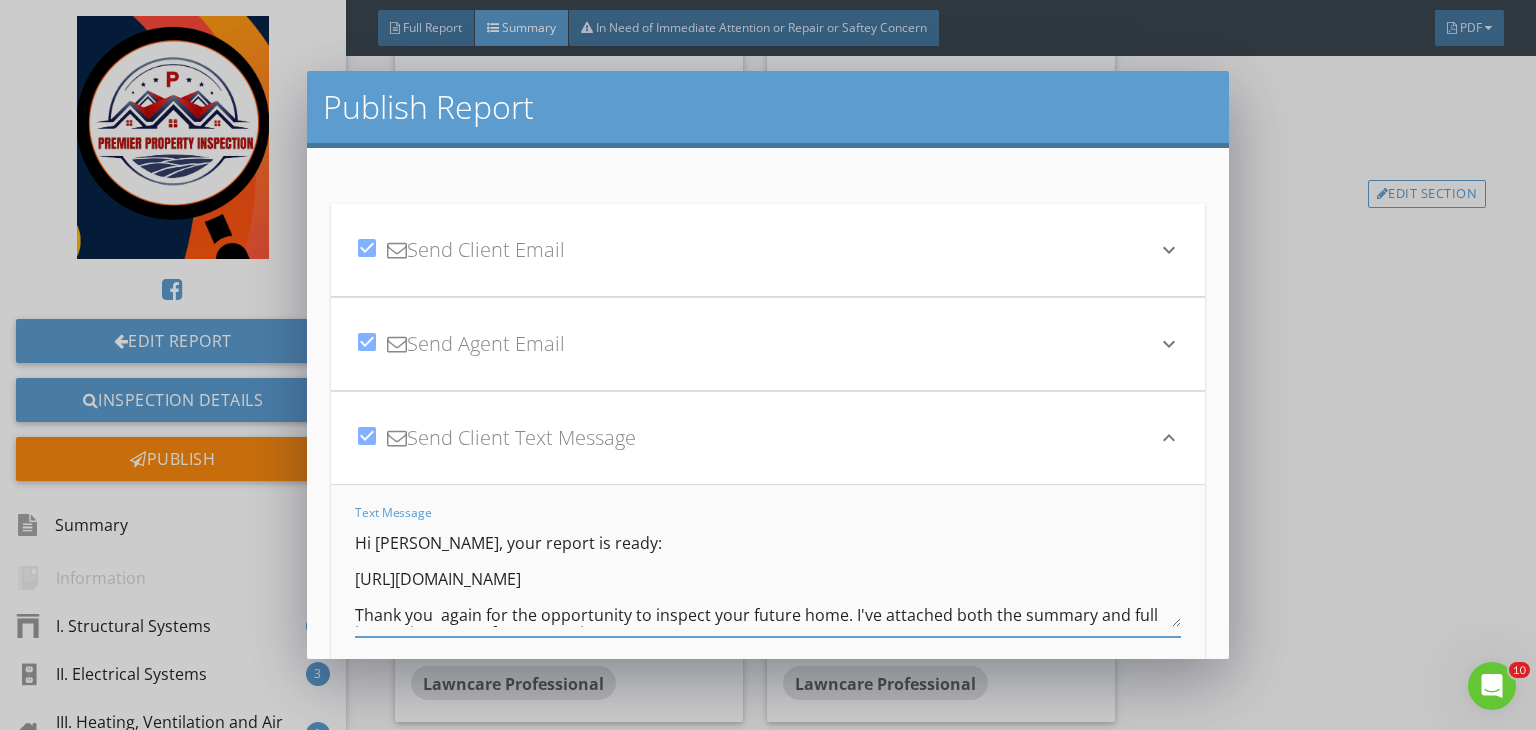 scroll, scrollTop: 196, scrollLeft: 0, axis: vertical 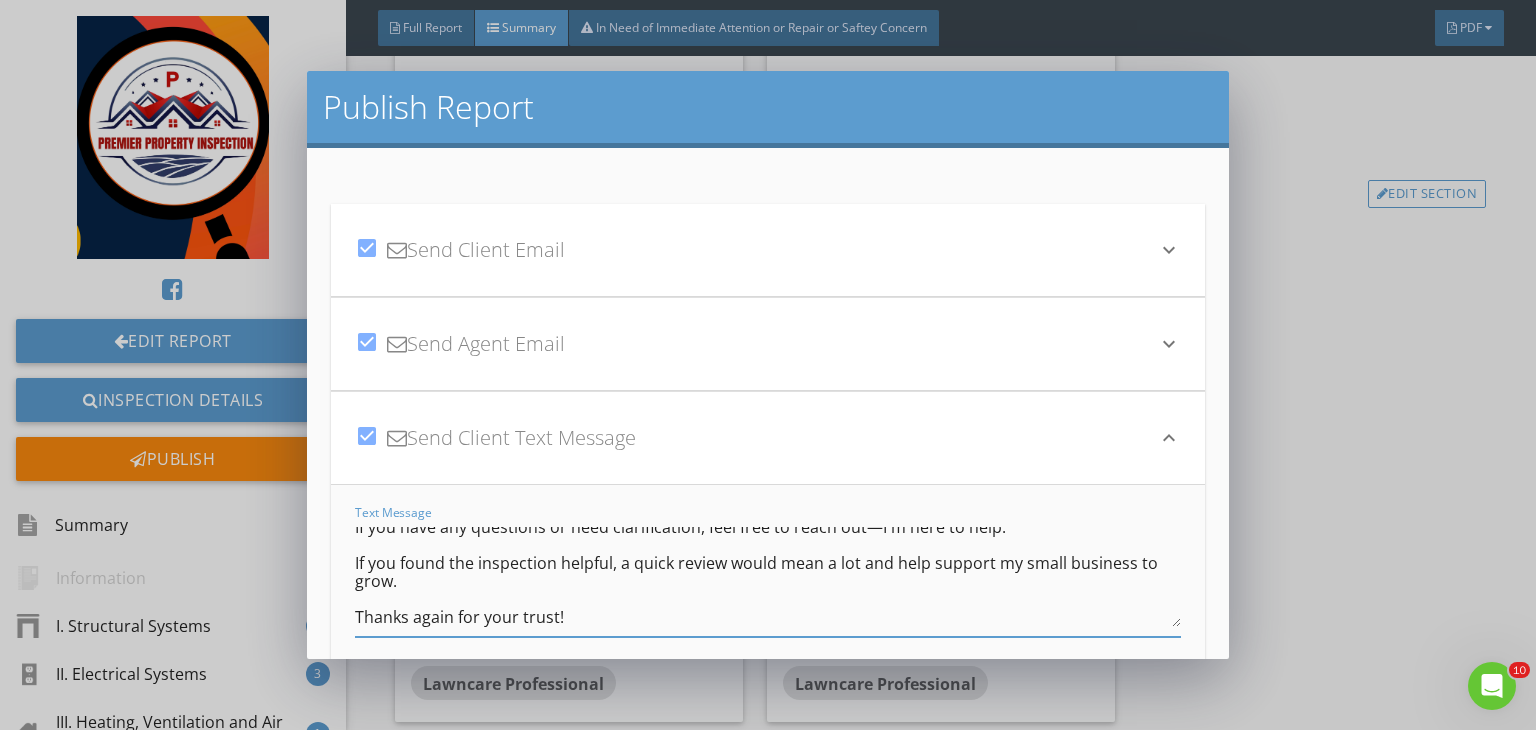 type on "Hi Abhinandan Ji, your report is ready:
https://app.spectora.com/u/H90kM5Y
Thank you  again for the opportunity to inspect your future home. I've attached both the summary and full inspection report for your review.
The summary highlights the main defects, while the full report includes all observations to give you a complete picture of the home's condition.
If you have any questions or need clarification, feel free to reach out—I'm here to help.
If you found the inspection helpful, a quick review would mean a lot and help support my small business to grow.
Thanks again for your trust!
- Prem Baskota 573-355-0292" 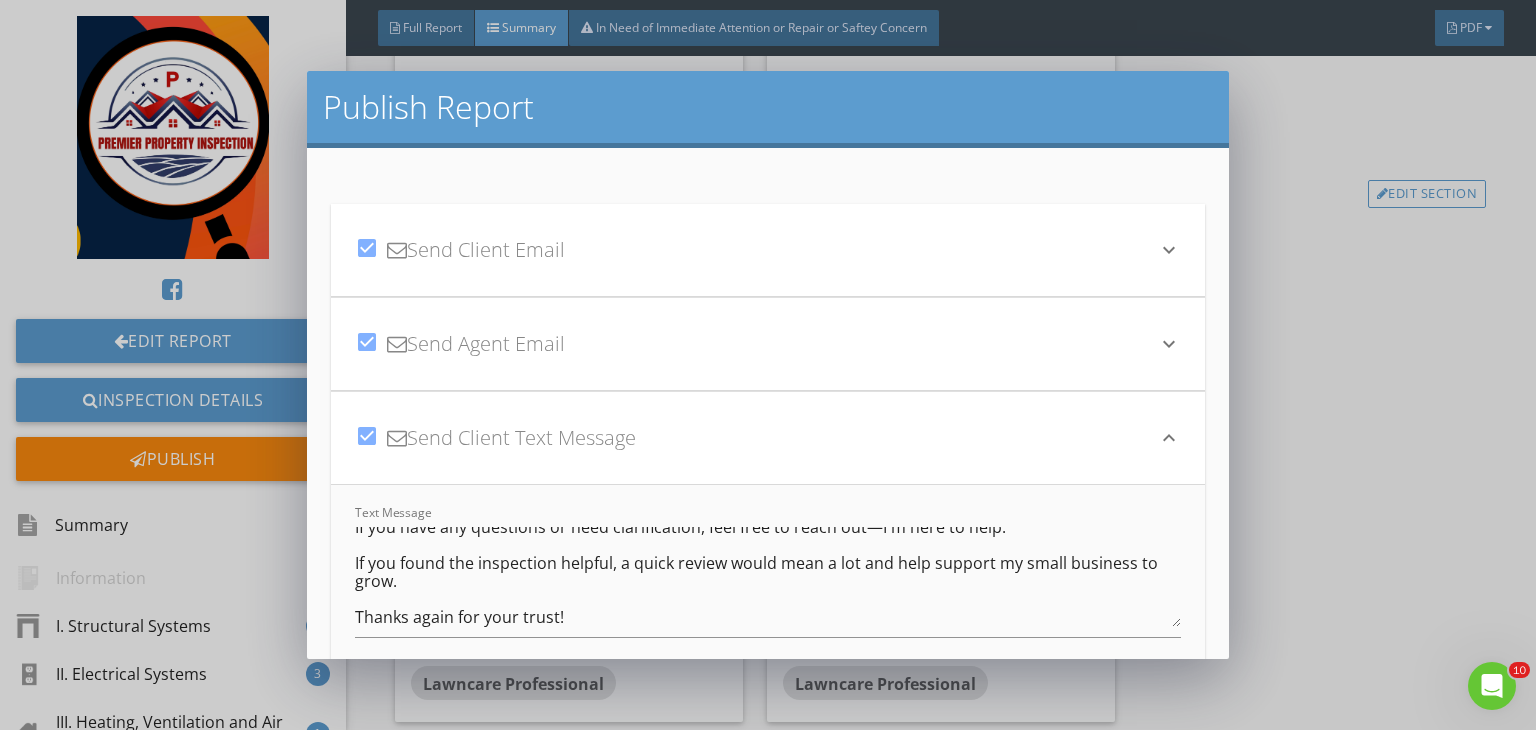 click on "check_box
Send Agent Email" at bounding box center (756, 344) 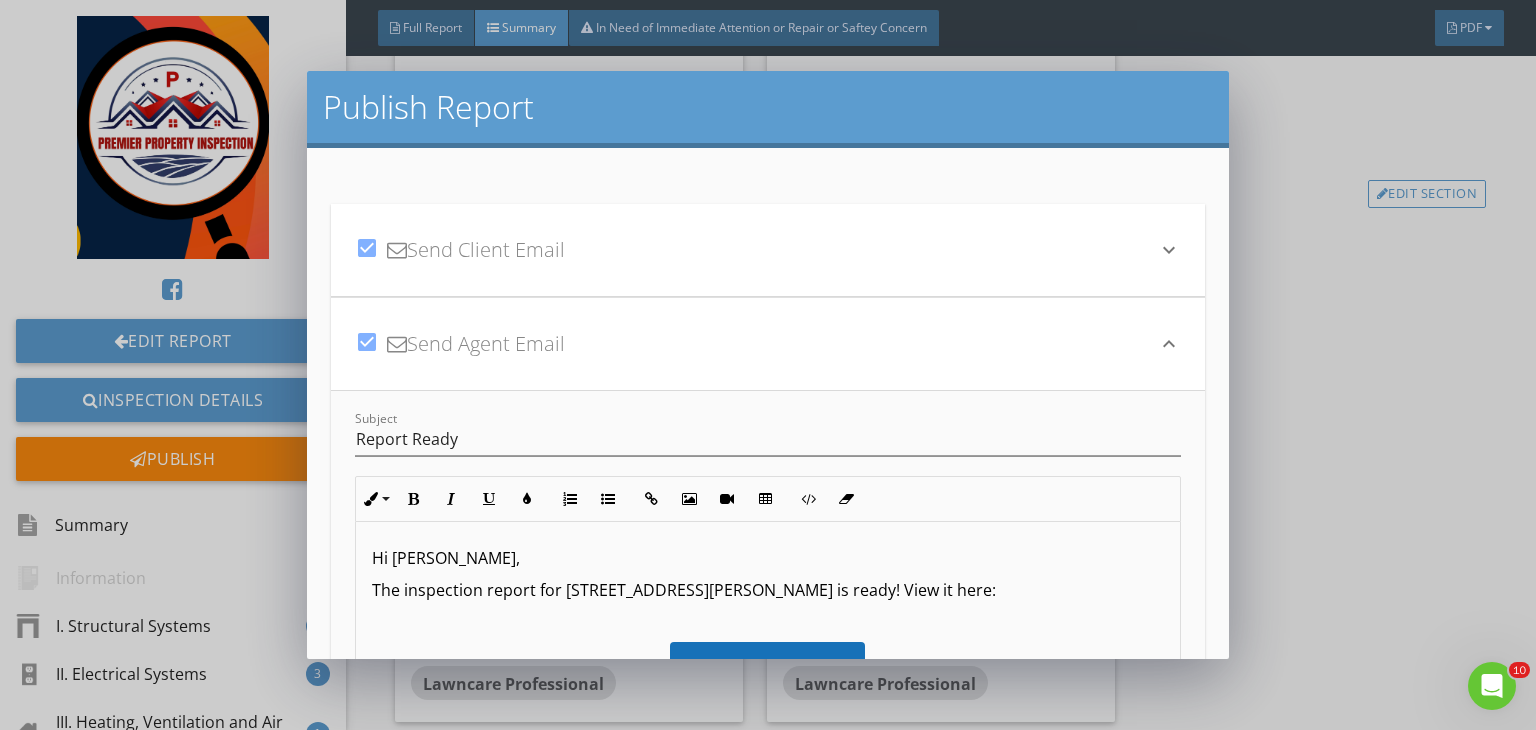 click on "Hi Rekha," at bounding box center [768, 558] 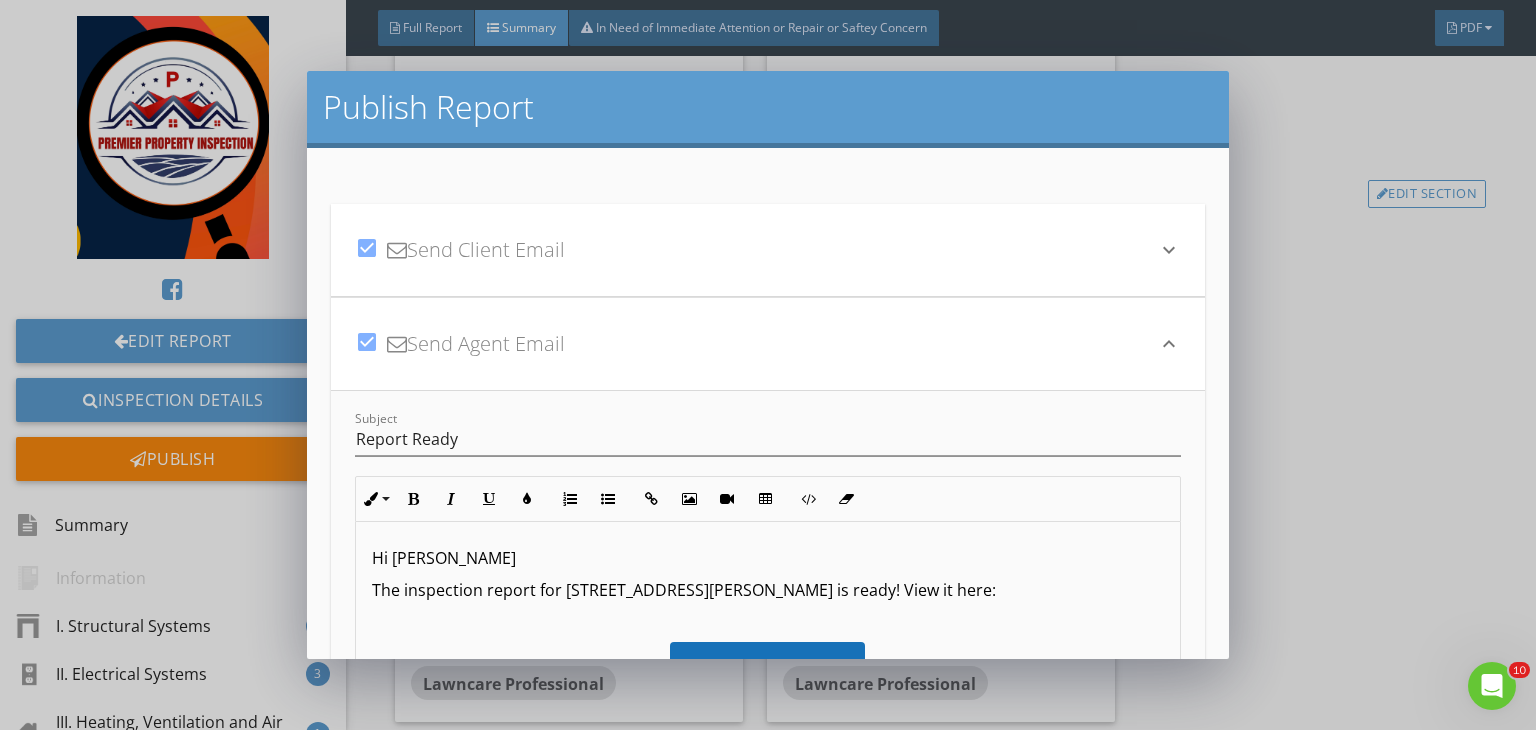 type 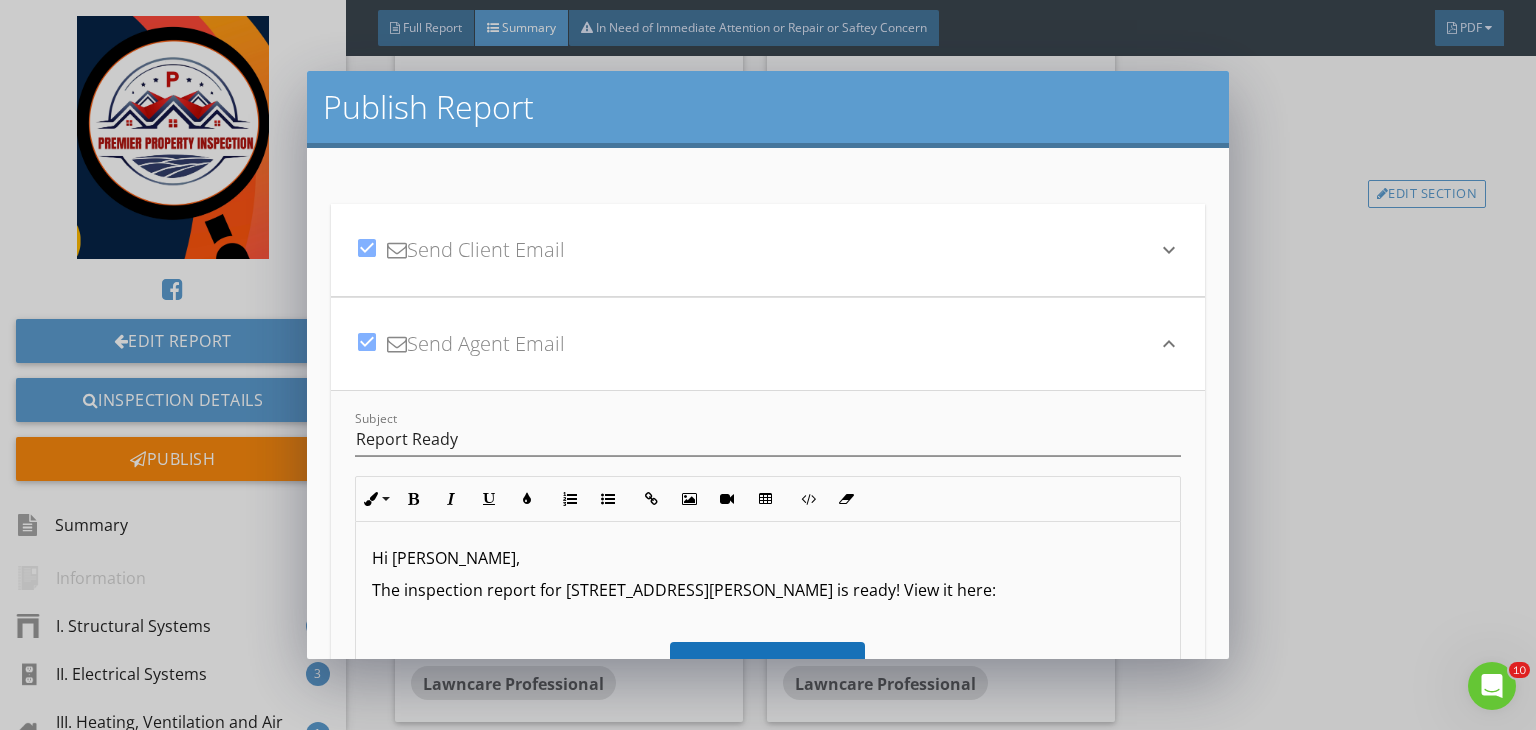 scroll, scrollTop: 0, scrollLeft: 0, axis: both 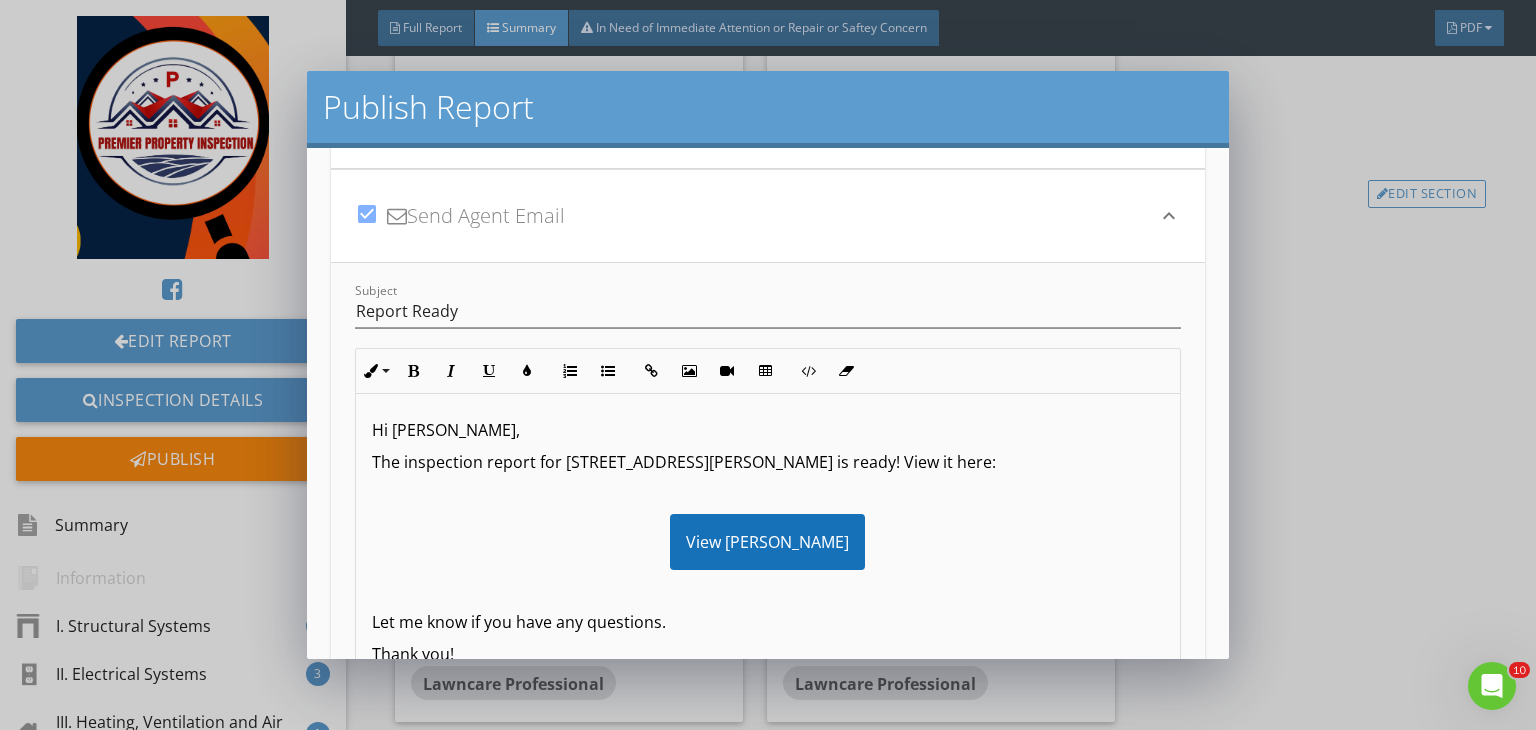 click at bounding box center [768, 590] 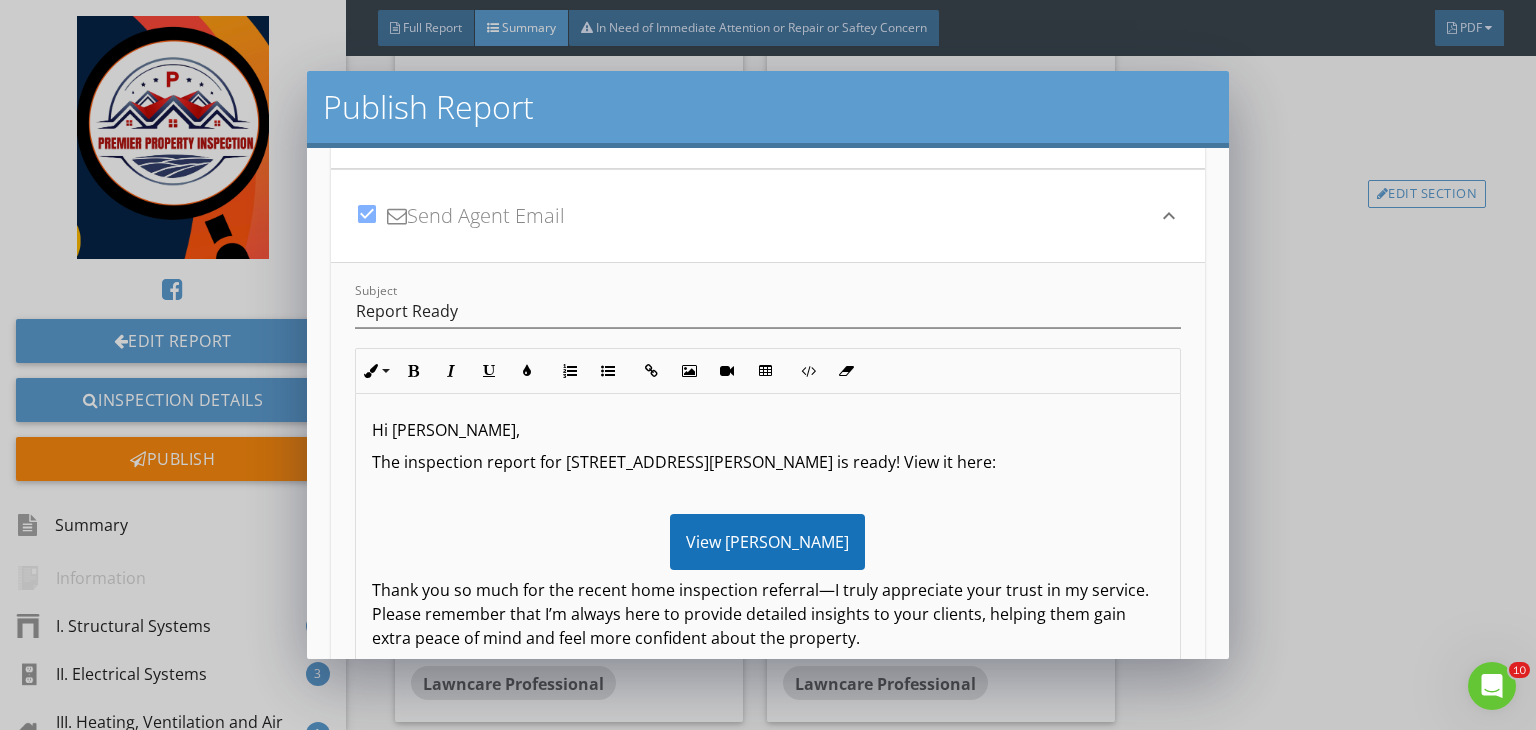 scroll, scrollTop: 76, scrollLeft: 0, axis: vertical 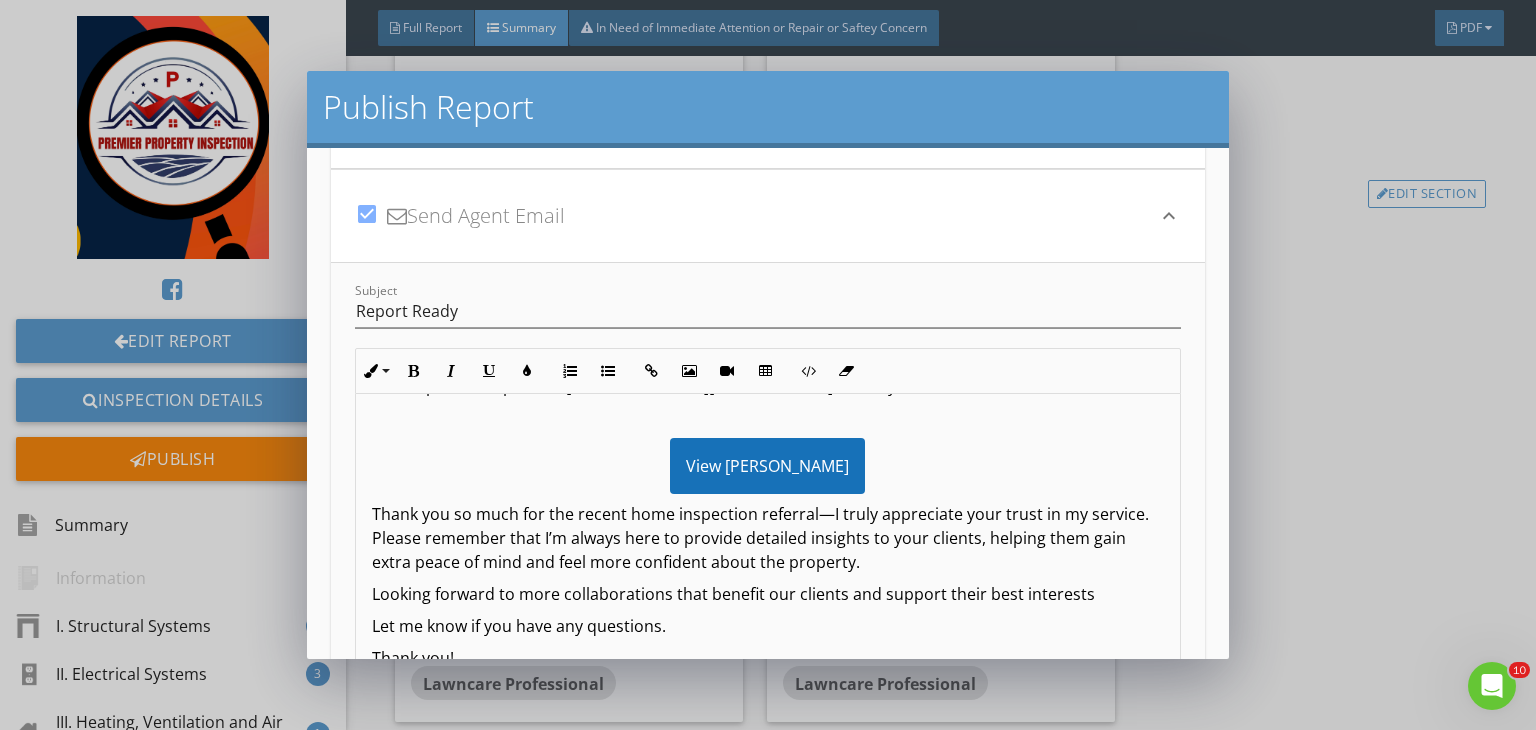 click on "Looking forward to more collaborations that benefit our clients and support their best interests" at bounding box center [768, 594] 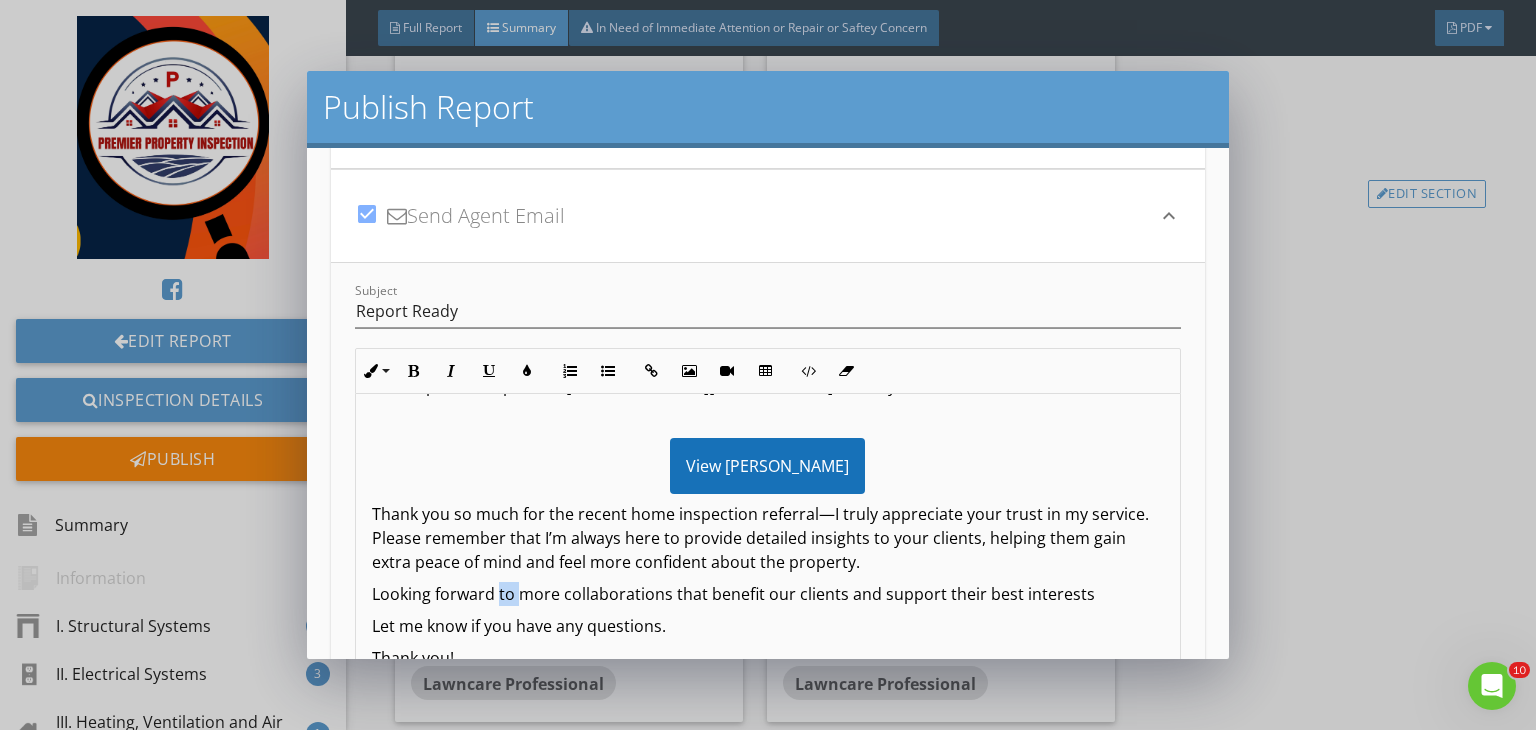 click on "Looking forward to more collaborations that benefit our clients and support their best interests" at bounding box center [768, 594] 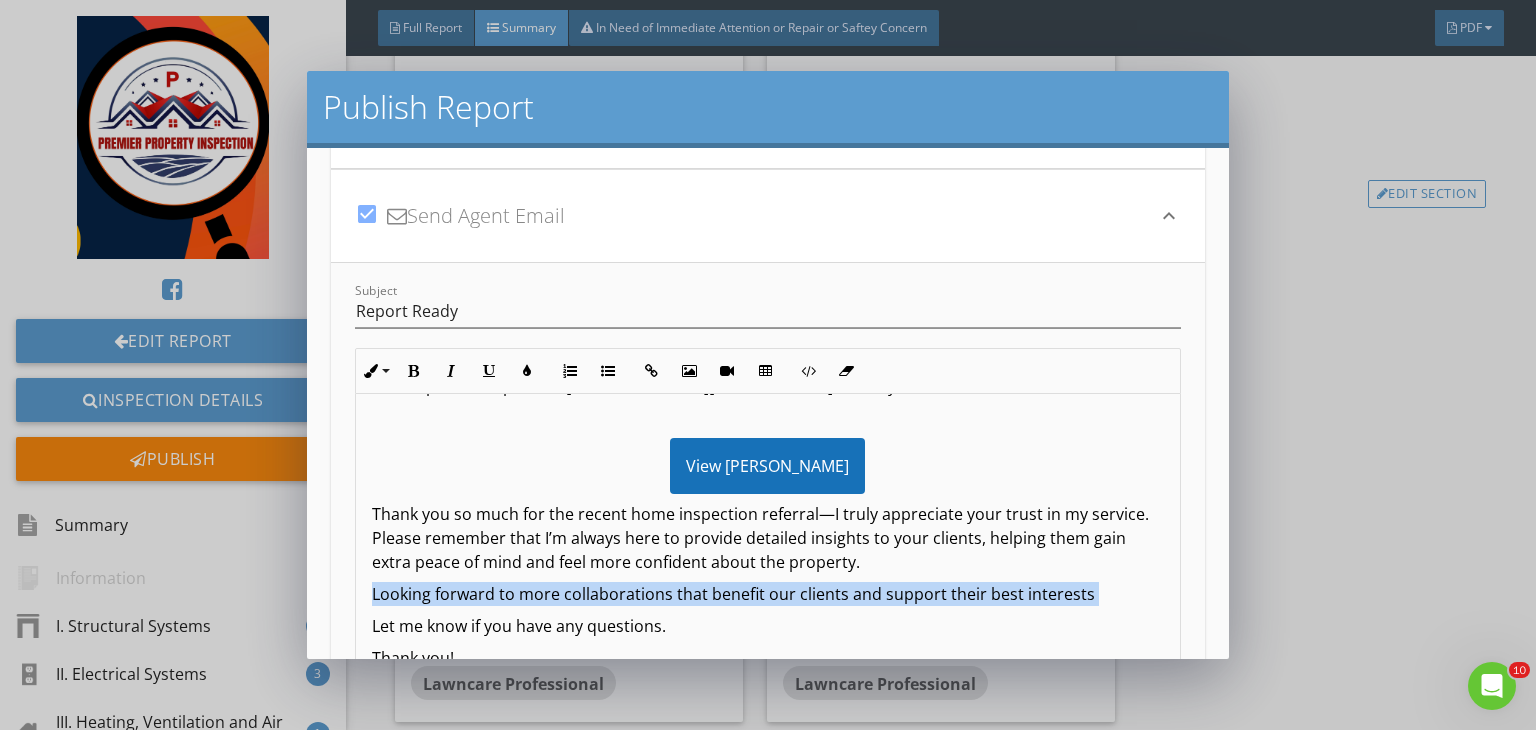 click on "Looking forward to more collaborations that benefit our clients and support their best interests" at bounding box center (768, 594) 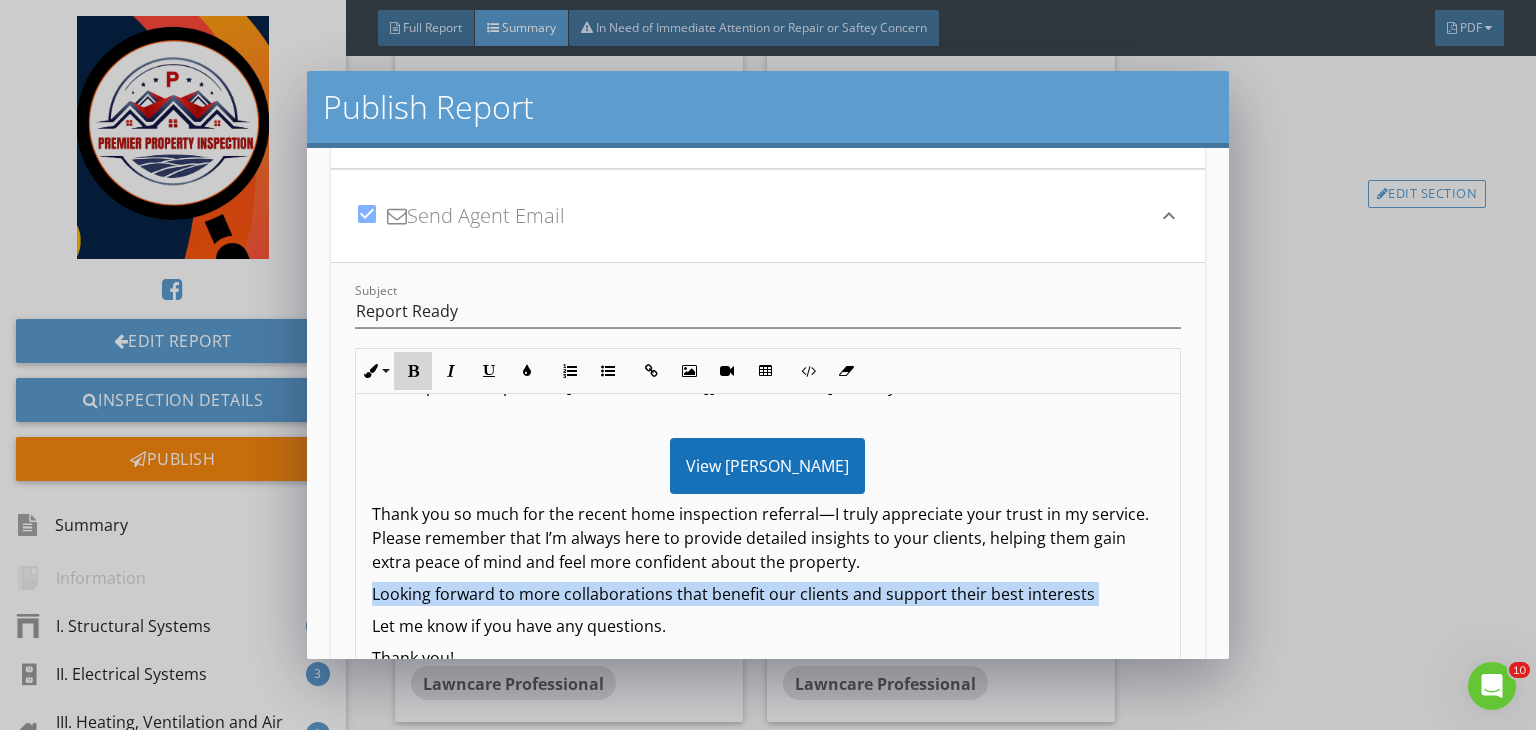 click on "Bold" at bounding box center (413, 371) 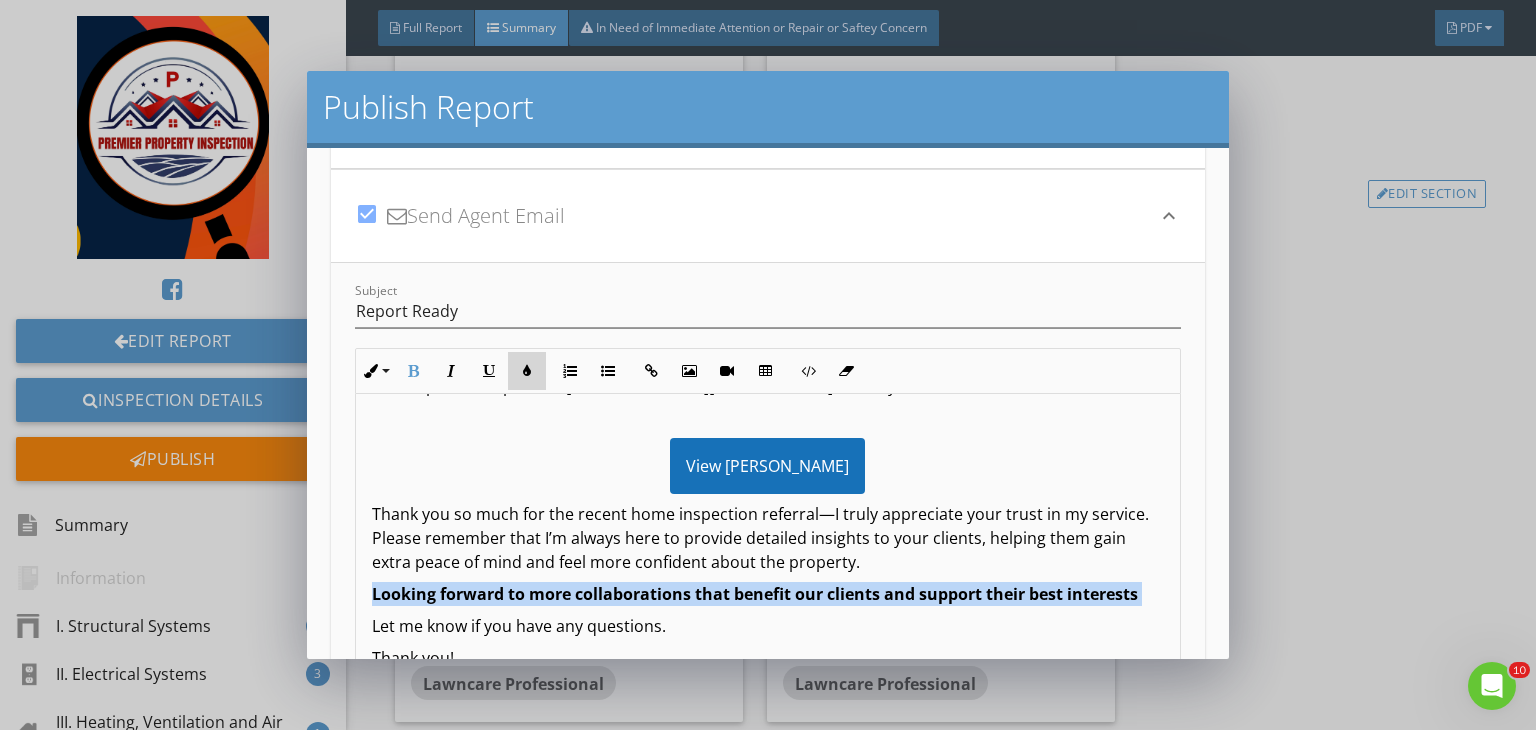 click on "Colors" at bounding box center [527, 371] 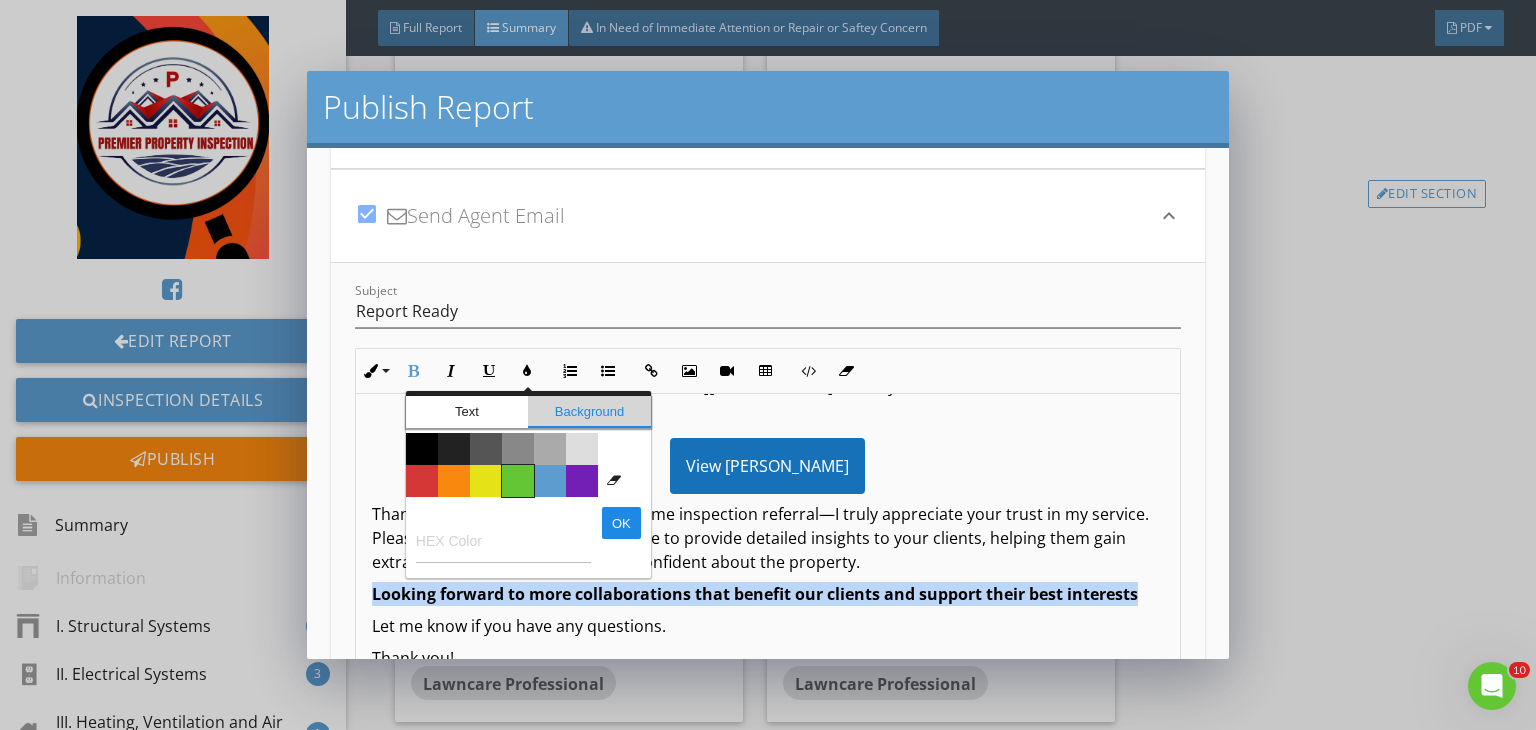 drag, startPoint x: 595, startPoint y: 401, endPoint x: 516, endPoint y: 477, distance: 109.62208 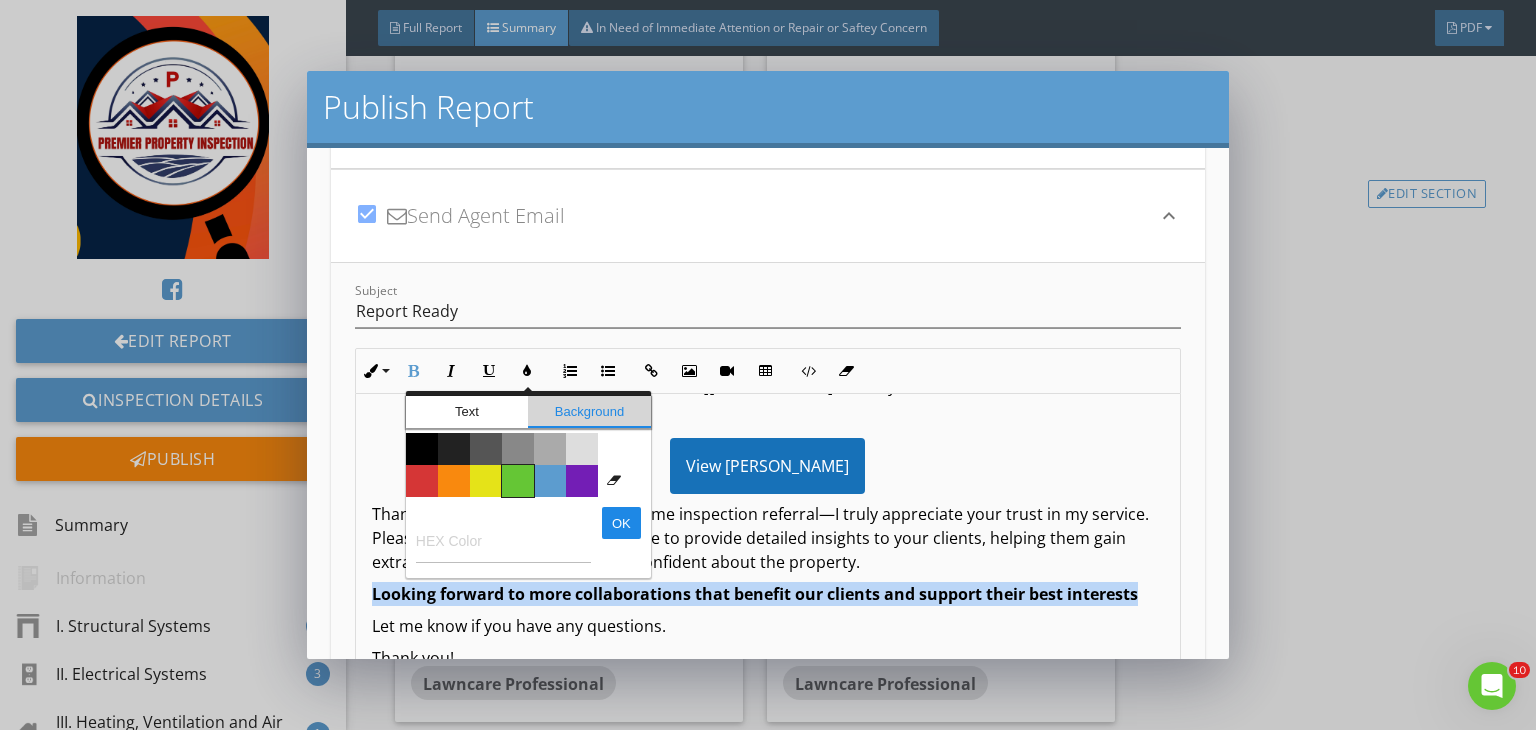 click on "Text Background Color #000000     Color #222222    Color #555555    Color #888888    Color #aaaaaa    Color #dddddd    Color #ffffff    Color #d53636    Color #f9890e    Color #e5e318    Color #65c635    Color #5c9ccf    Color #731eb5    Clear Formatting Color #000000    Color #222222    Color #555555    Color #888888    Color #aaaaaa    Color #dddddd    Color #ffffff    Color #d53636    Color #f9890e    Color #e5e318    Color #65c635    Color #5c9ccf    Color #731eb5    Clear Formatting HEX Color OK" at bounding box center (528, 484) 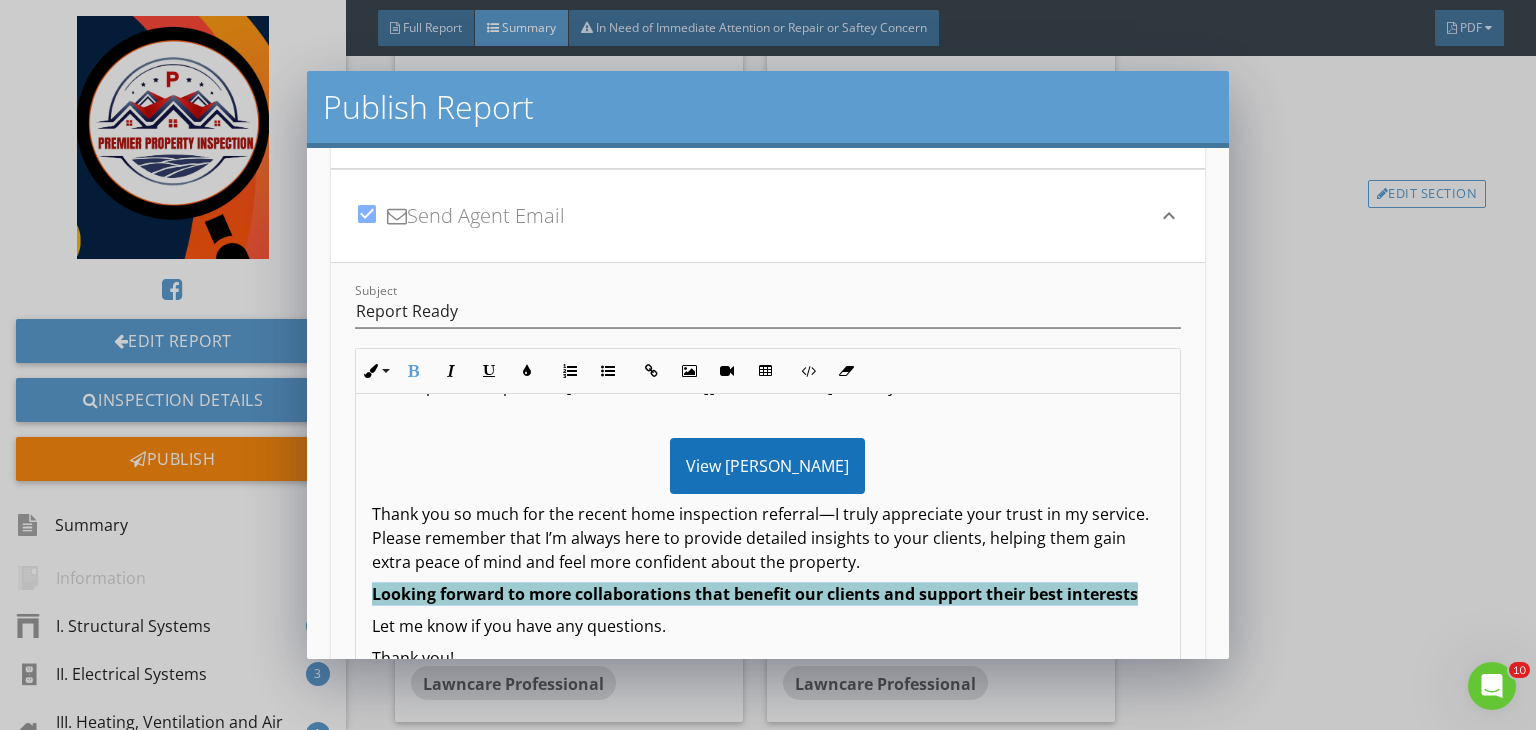 click on "Looking forward to more collaborations that benefit our clients and support their best interests" at bounding box center [755, 594] 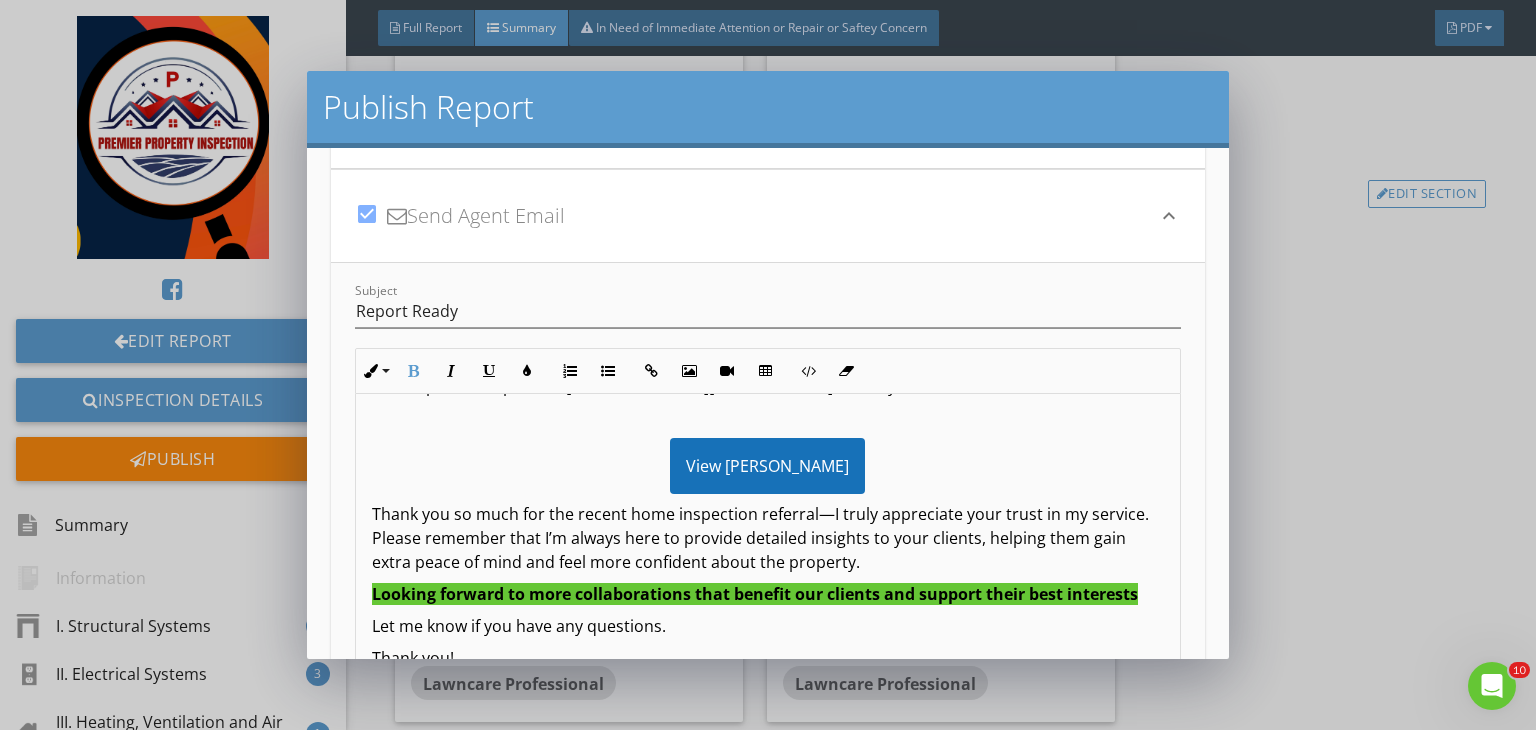 scroll, scrollTop: 100, scrollLeft: 0, axis: vertical 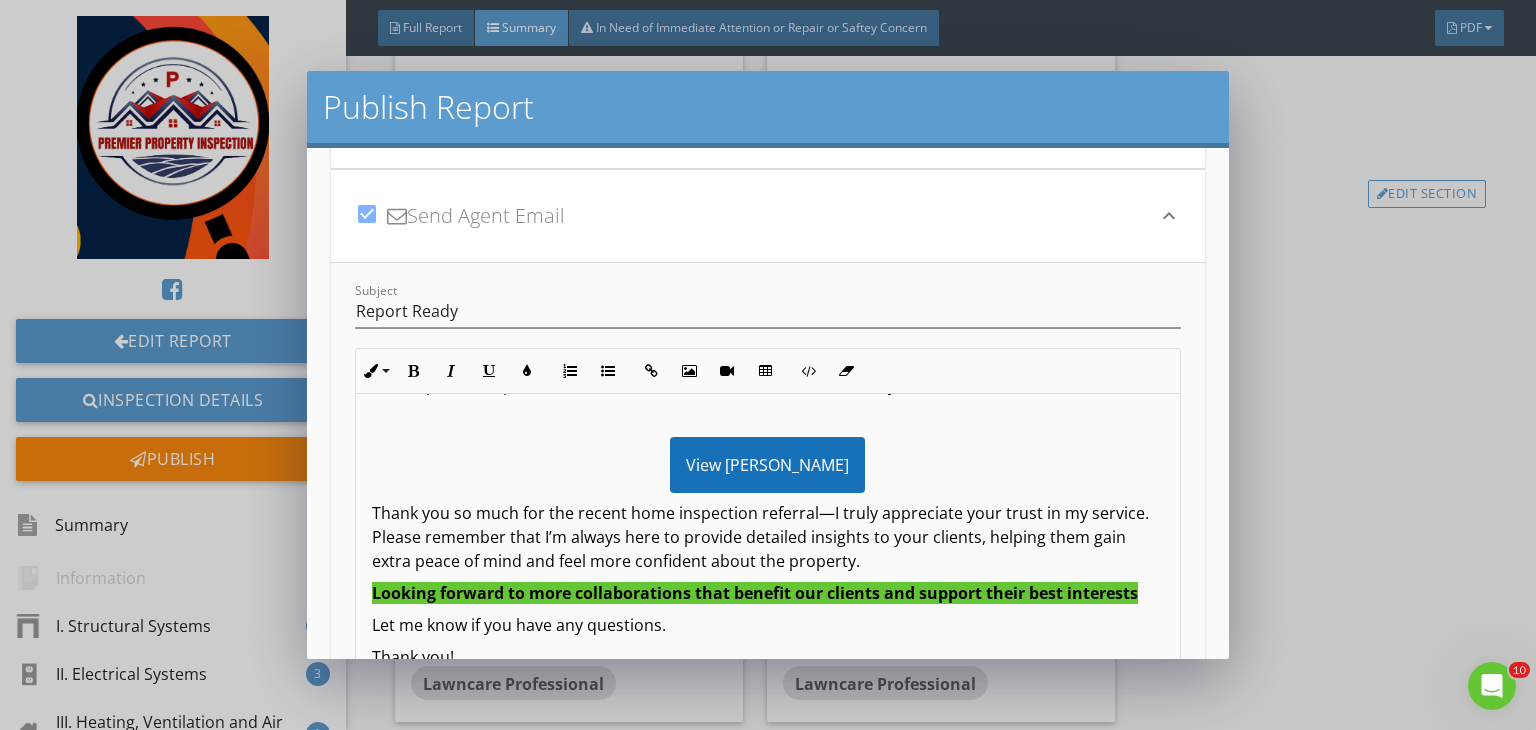 click on "keyboard_arrow_down" at bounding box center (1169, 216) 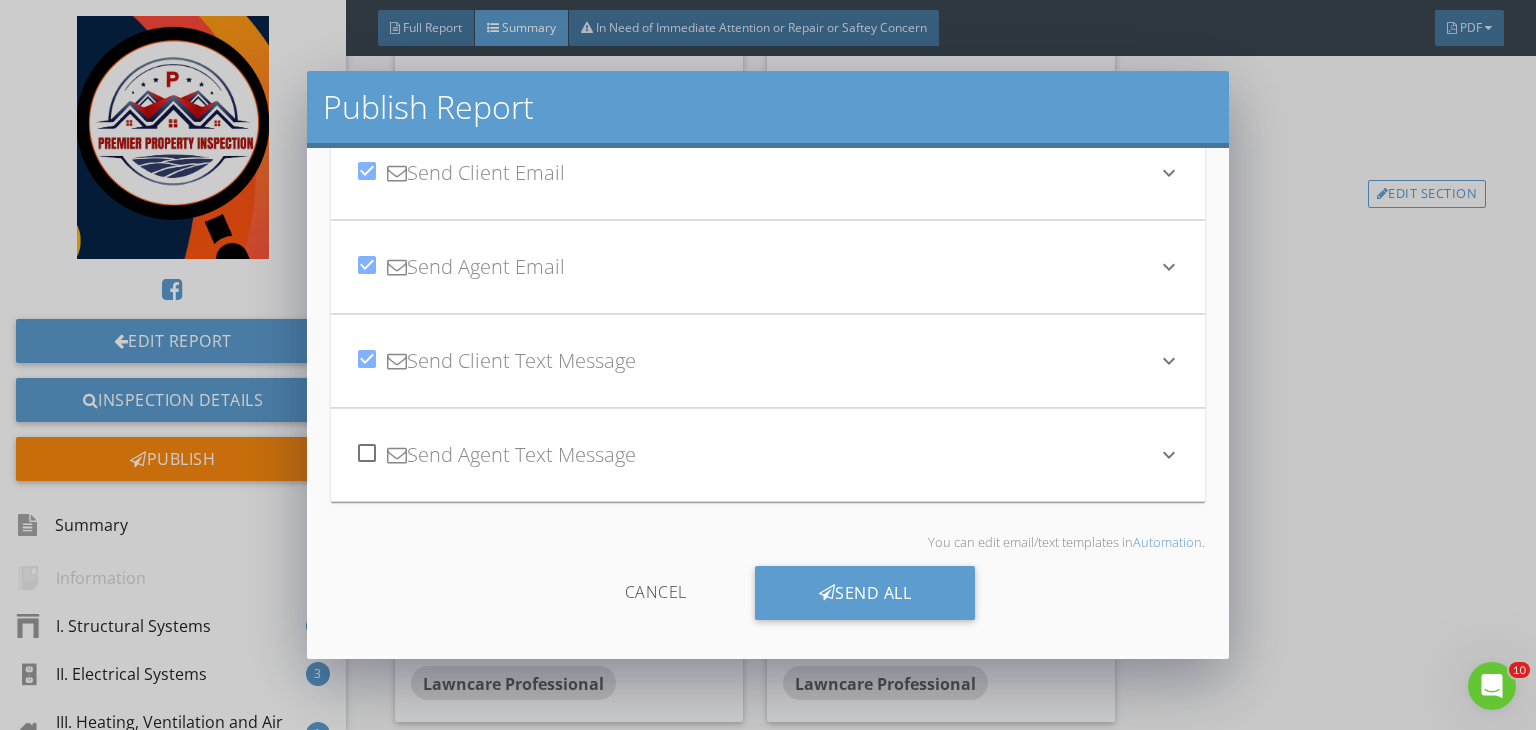 scroll, scrollTop: 76, scrollLeft: 0, axis: vertical 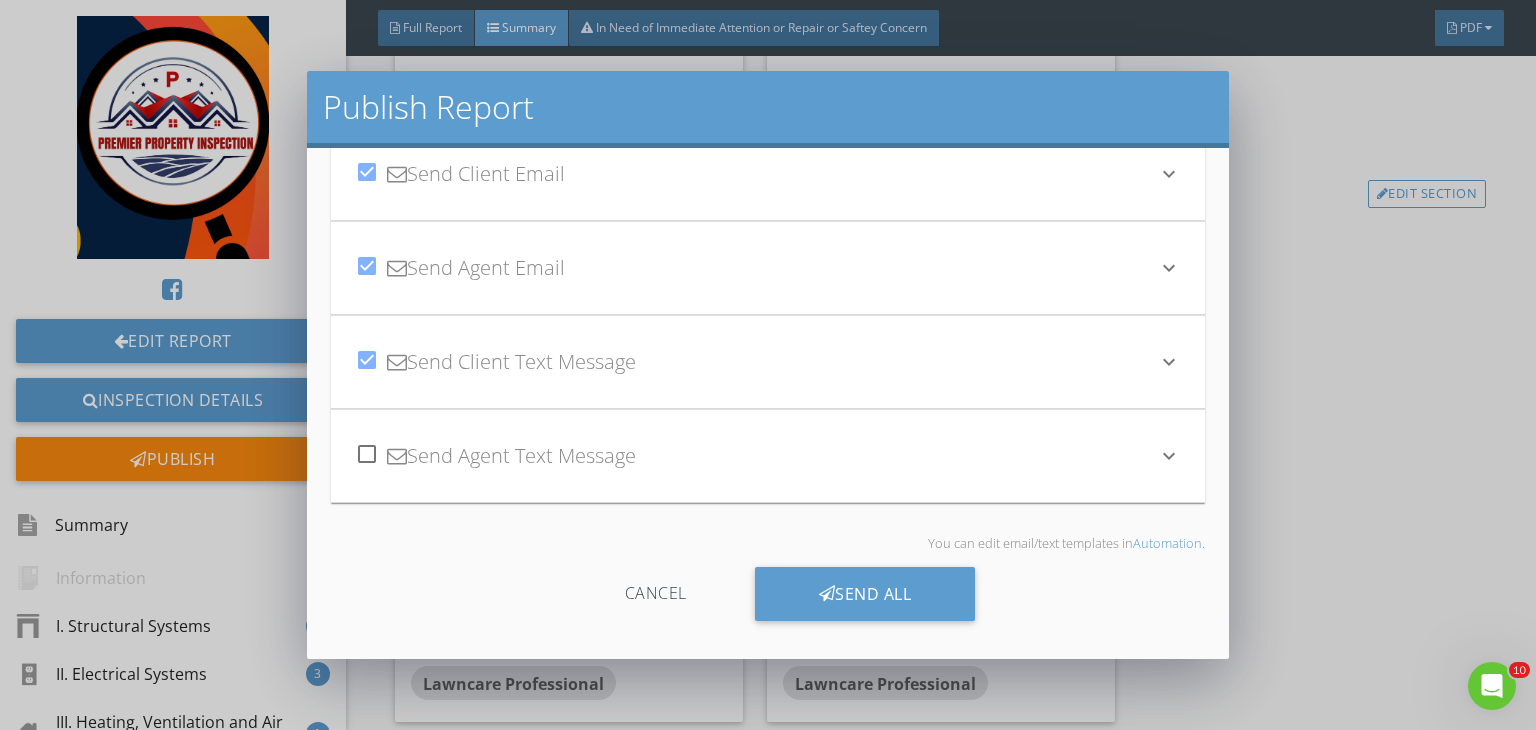 click at bounding box center (367, 454) 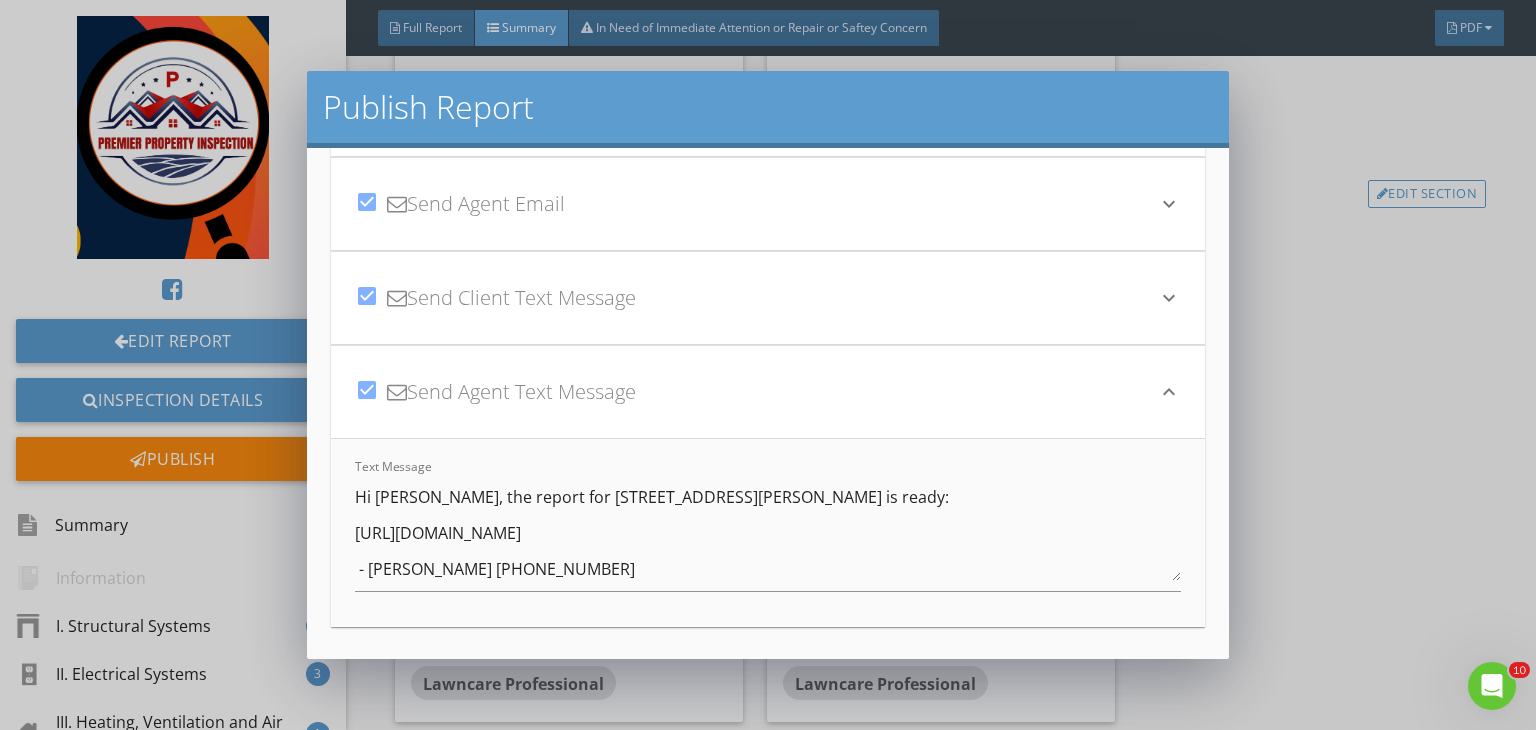 scroll, scrollTop: 144, scrollLeft: 0, axis: vertical 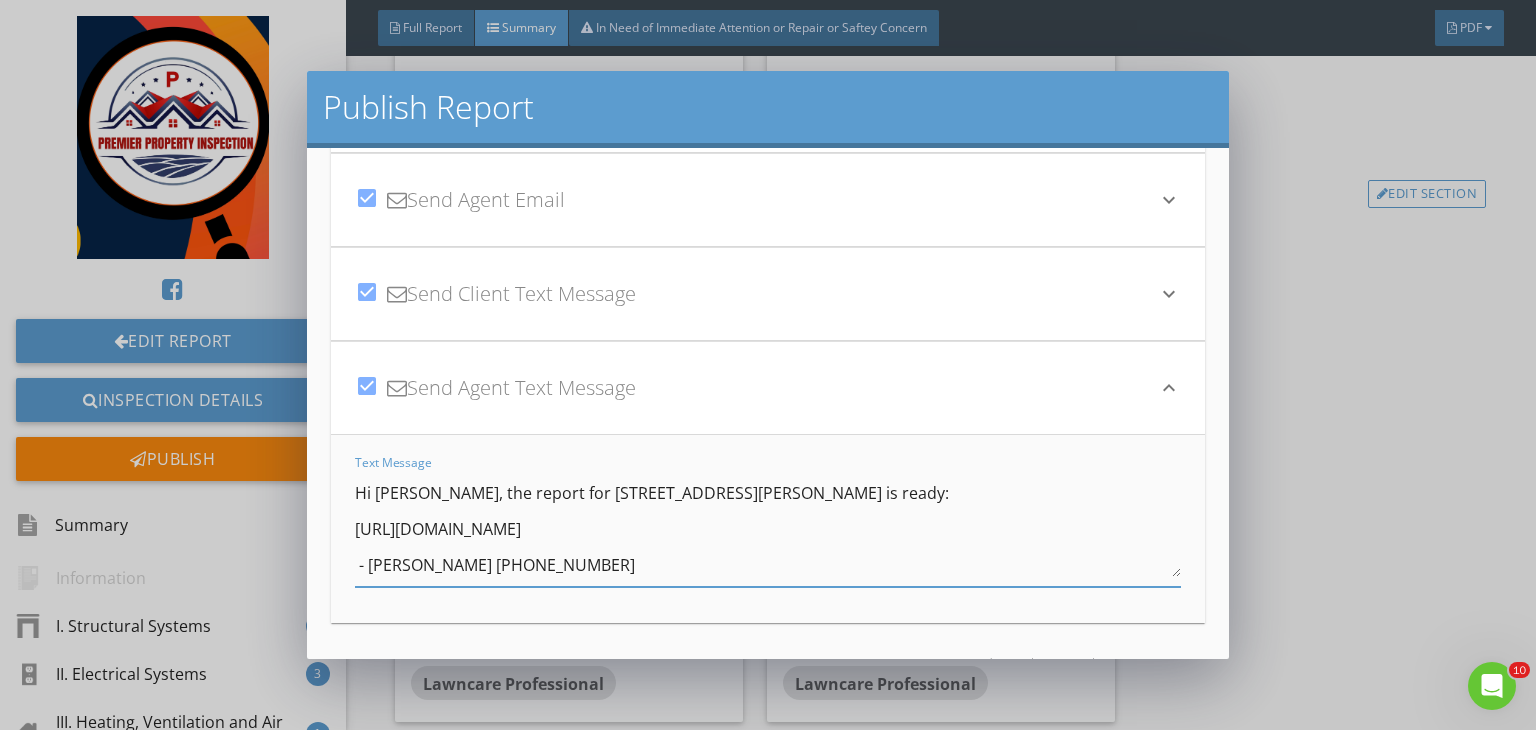click on "Hi Rekha, the report for 2244 Covey Ct is ready:
https://app.spectora.com/u/lWN1brk
- Prem Baskota 573-355-0292" at bounding box center [768, 527] 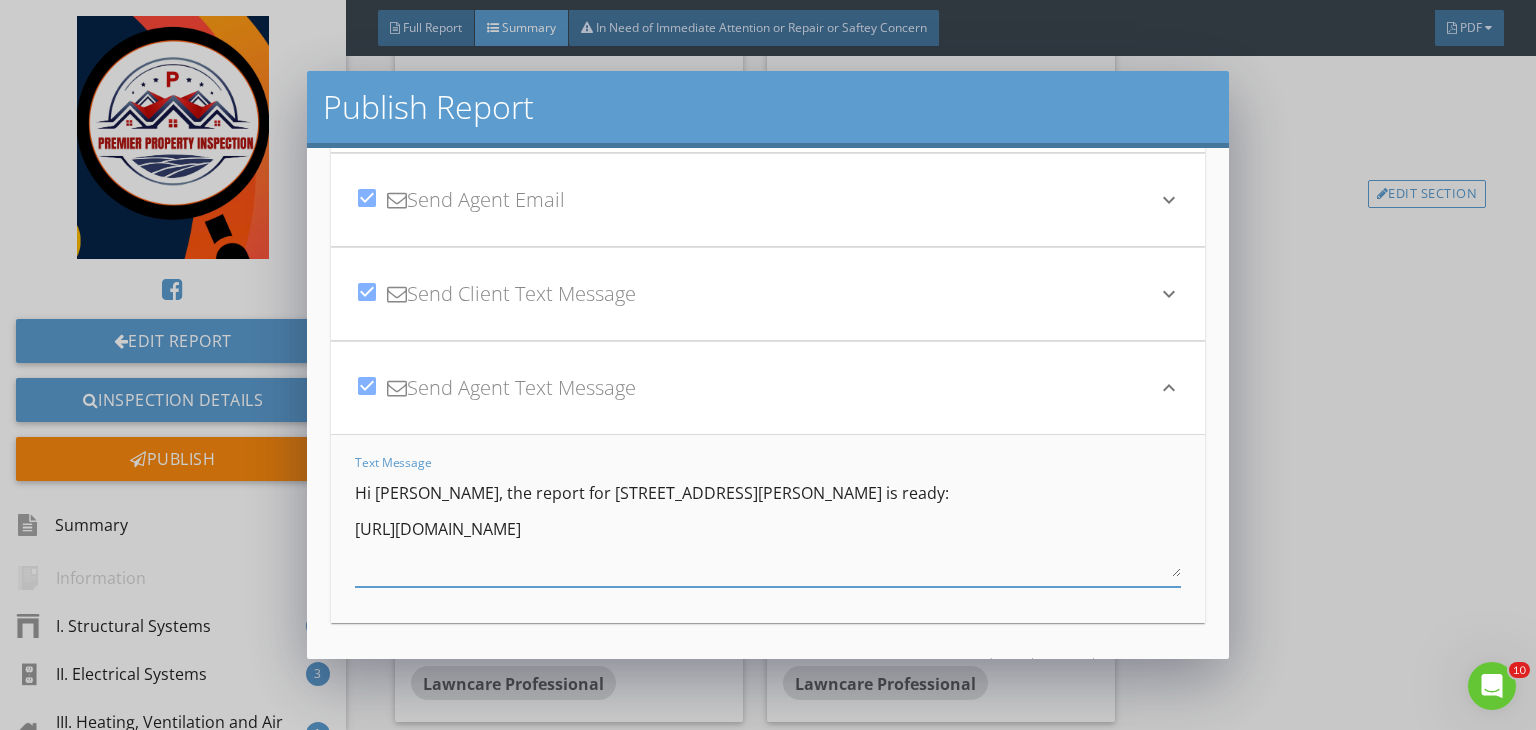 paste on "Thank you so much for the recent home inspection referral—I truly appreciate your trust in my service. Please remember that I’m always here to provide detailed insights to your clients, helping them gain extra peace of mind and feel more confident about the property.
Looking forward to more collaborations that benefit our clients and support their best interests" 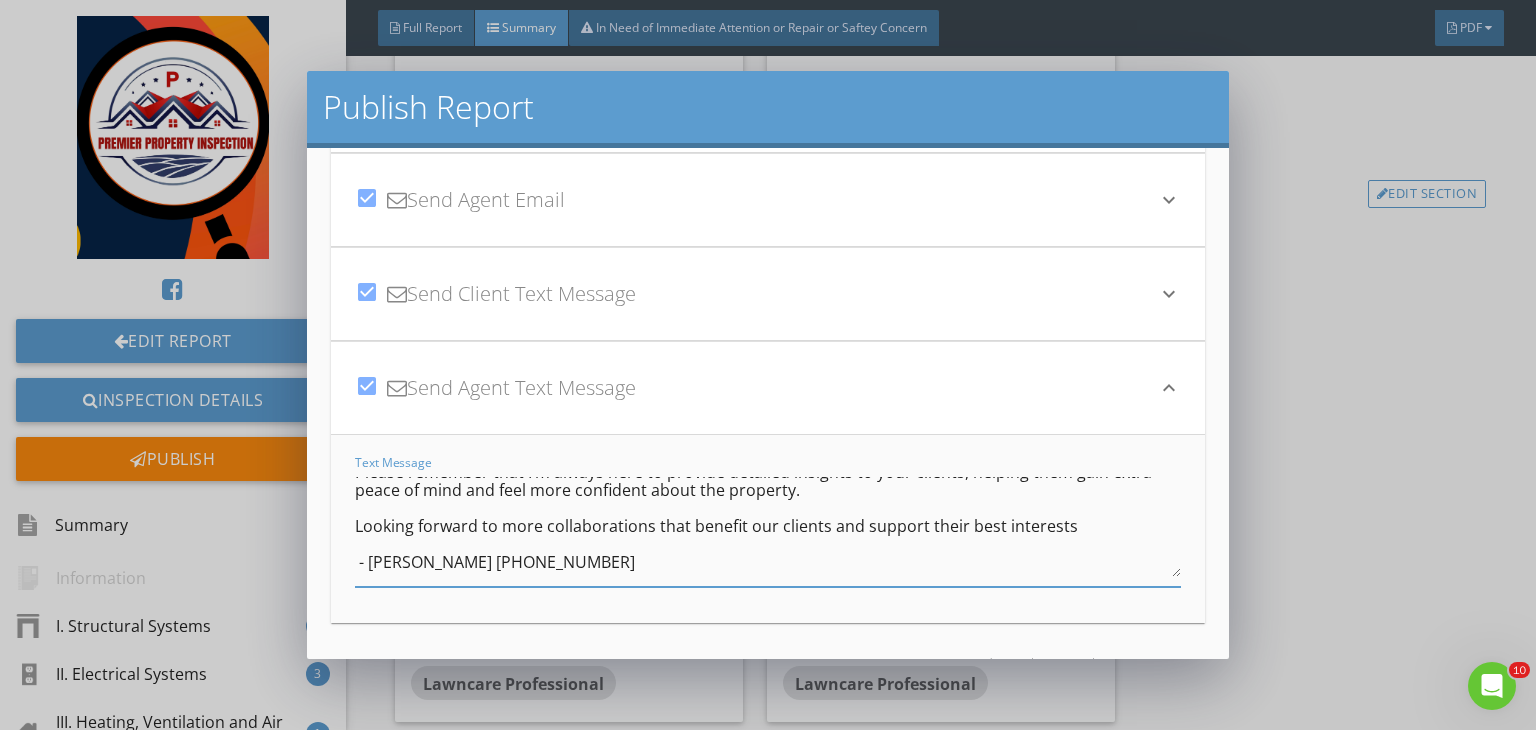 scroll, scrollTop: 112, scrollLeft: 0, axis: vertical 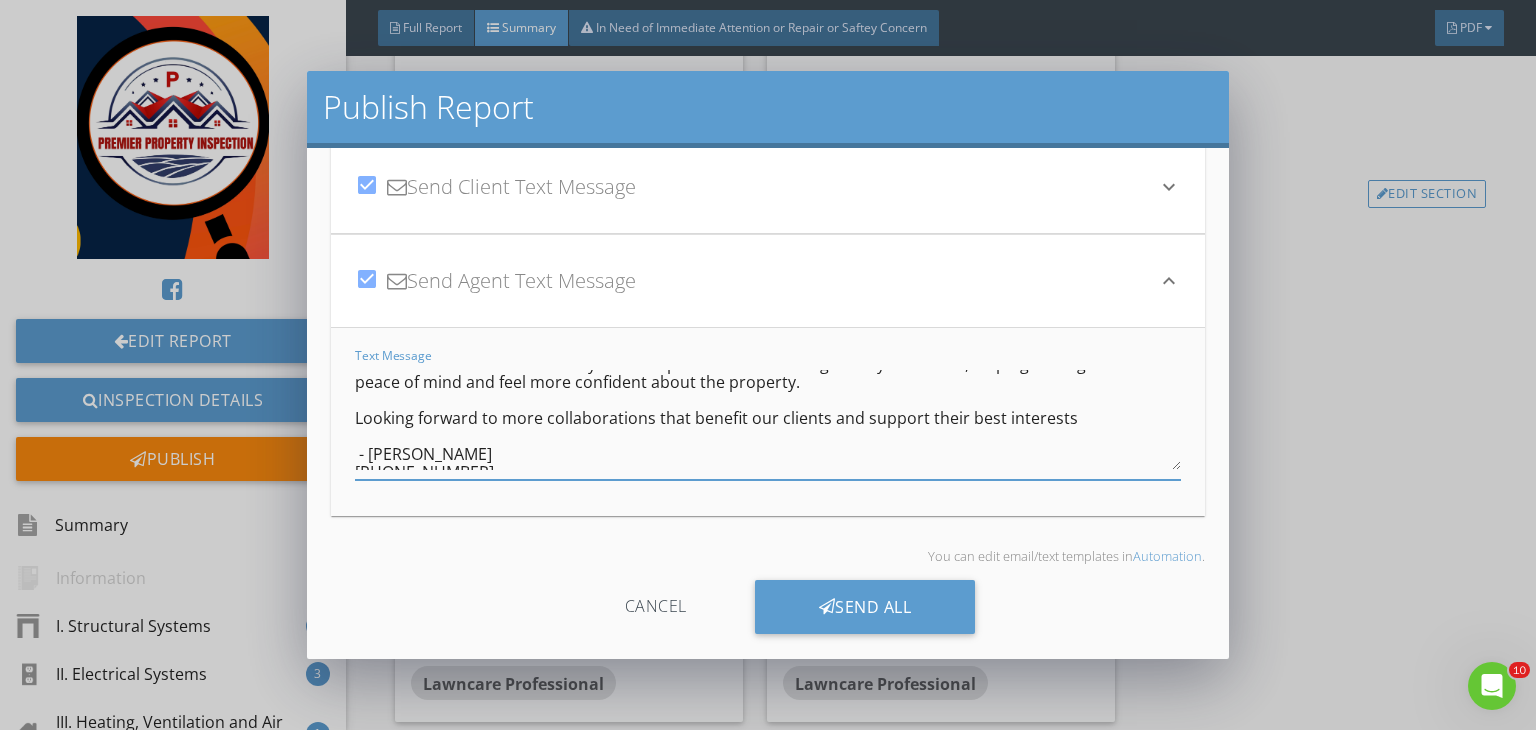 click on "Hi Rekha Ji, the report for 2244 Covey Ct is ready:
https://app.spectora.com/u/lWN1brk
Thank you so much for the recent home inspection referral—I truly appreciate your trust in my service. Please remember that I’m always here to provide detailed insights to your clients, helping them gain extra peace of mind and feel more confident about the property.
Looking forward to more collaborations that benefit our clients and support their best interests
- Prem Baskota
573-355-0292" at bounding box center (768, 420) 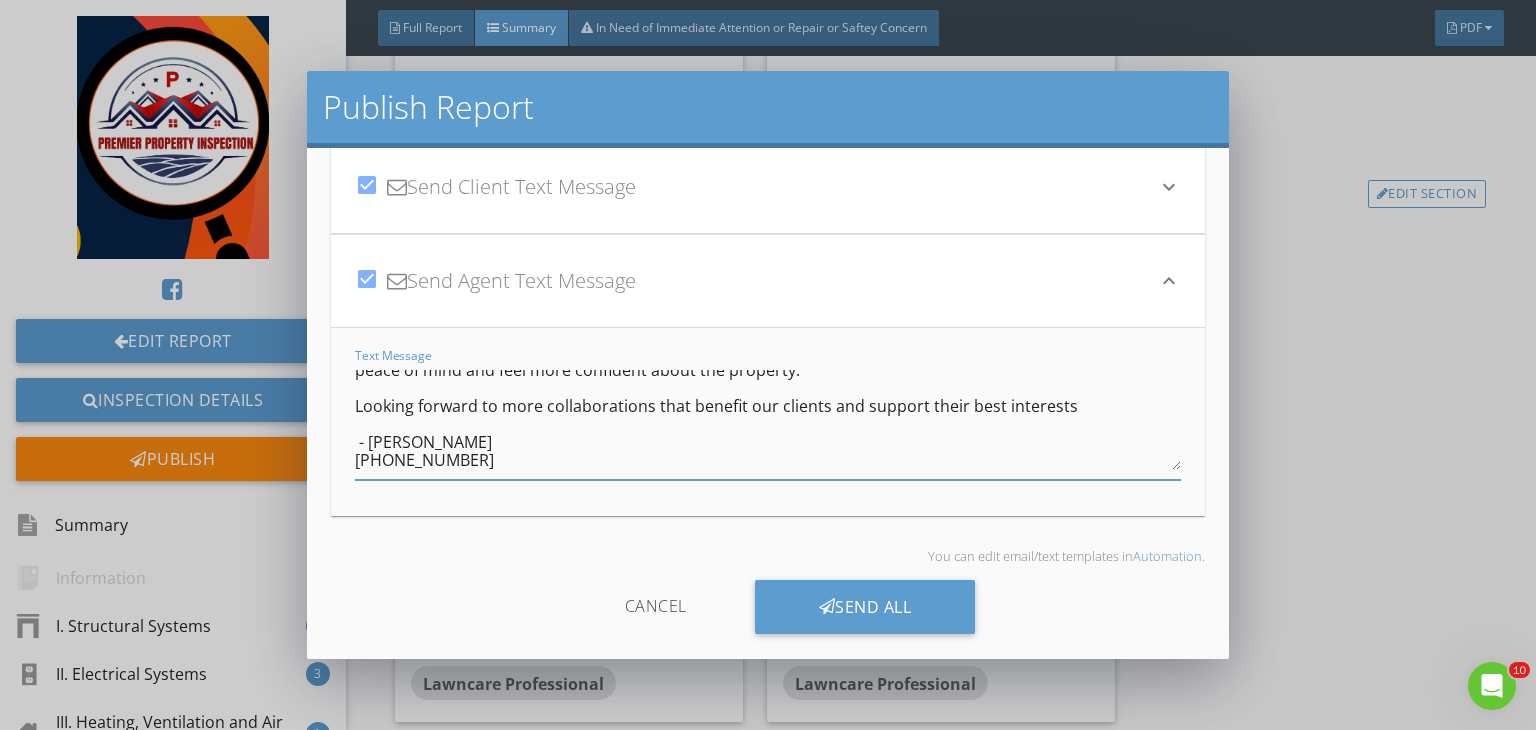scroll, scrollTop: 130, scrollLeft: 0, axis: vertical 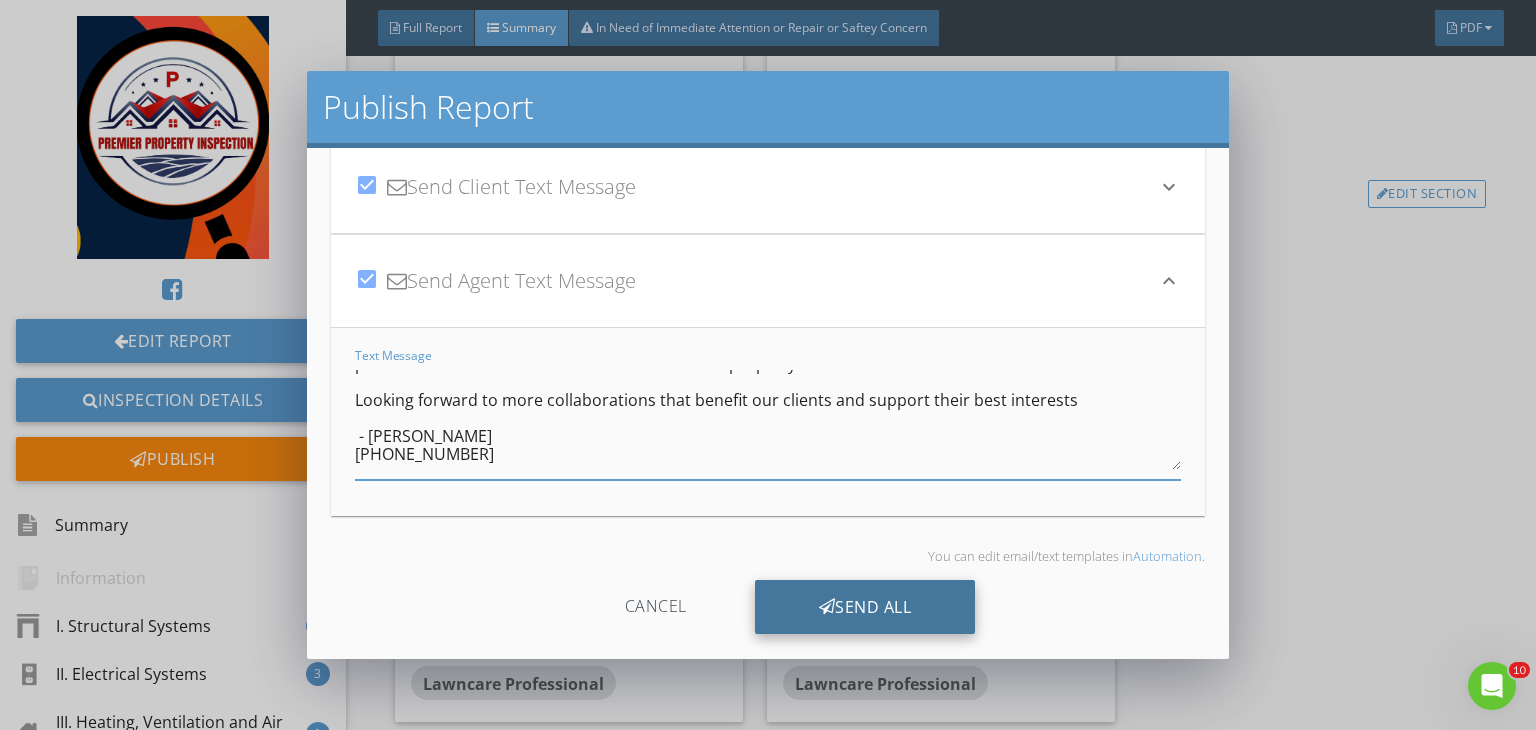 type on "Hi Rekha Ji, the report for 2244 Covey Ct is ready:
https://app.spectora.com/u/lWN1brk
Thank you so much for the recent home inspection referral—I truly appreciate your trust in my service. Please remember that I’m always here to provide detailed insights to your clients, helping them gain extra peace of mind and feel more confident about the property.
Looking forward to more collaborations that benefit our clients and support their best interests
- Prem Baskota
573-355-0292" 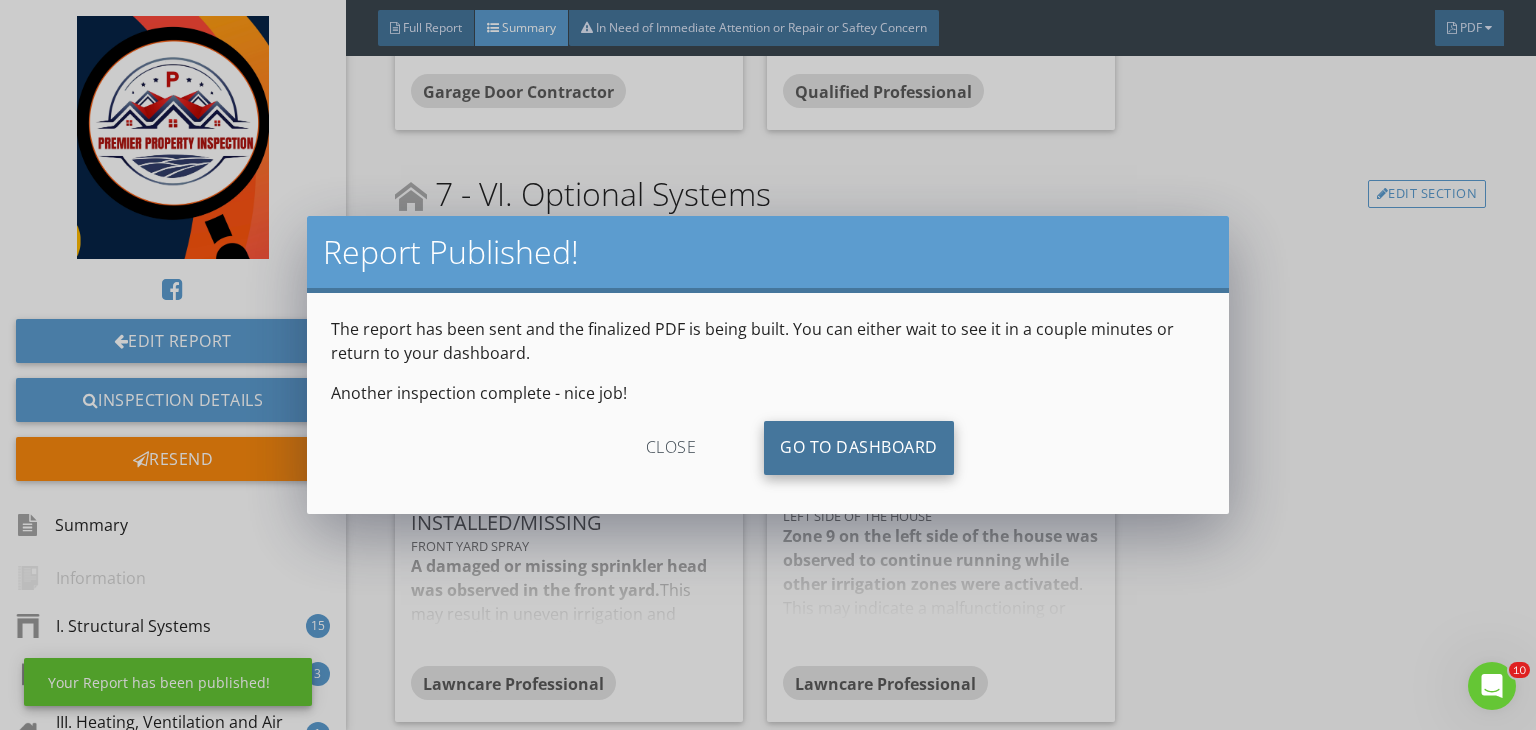 click on "Go To Dashboard" at bounding box center (859, 448) 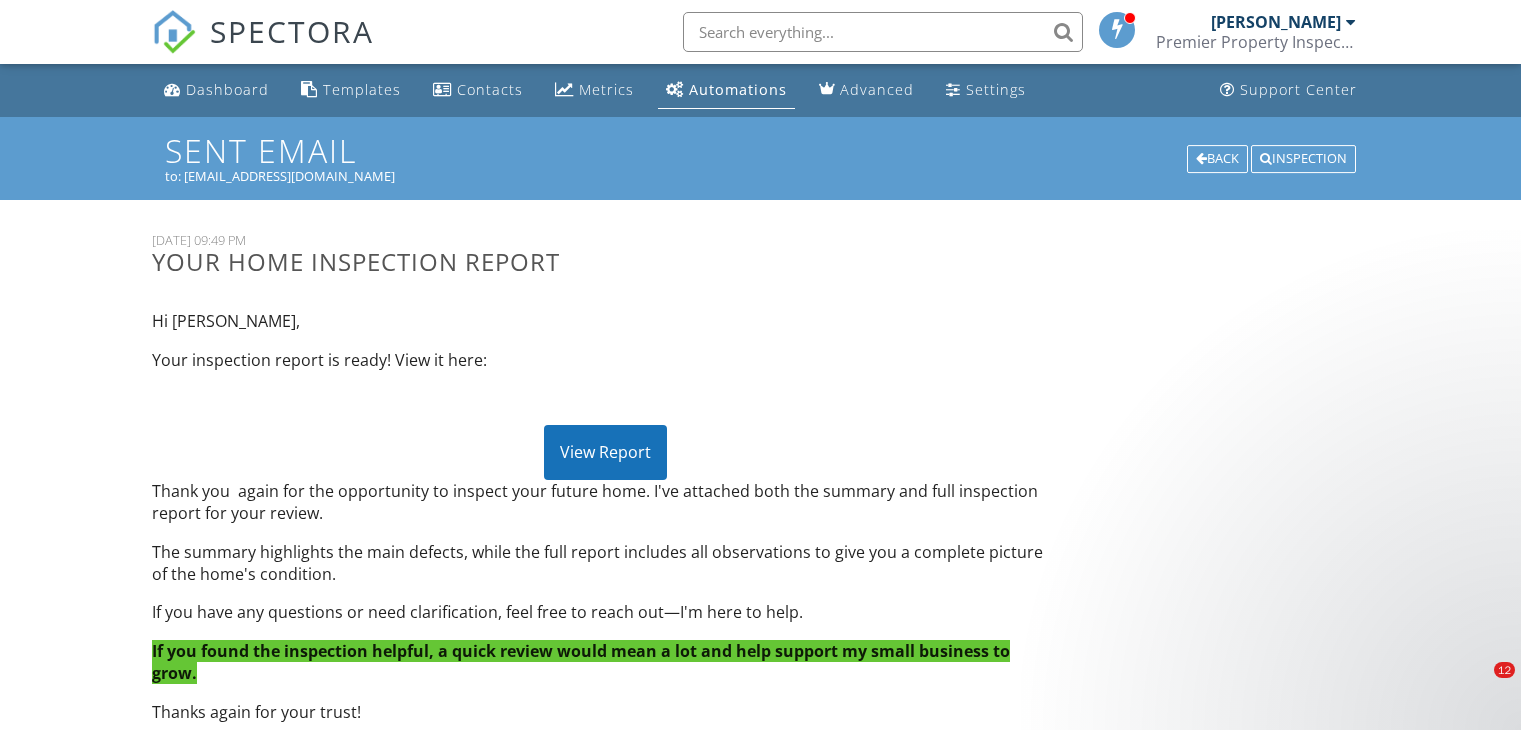 scroll, scrollTop: 172, scrollLeft: 0, axis: vertical 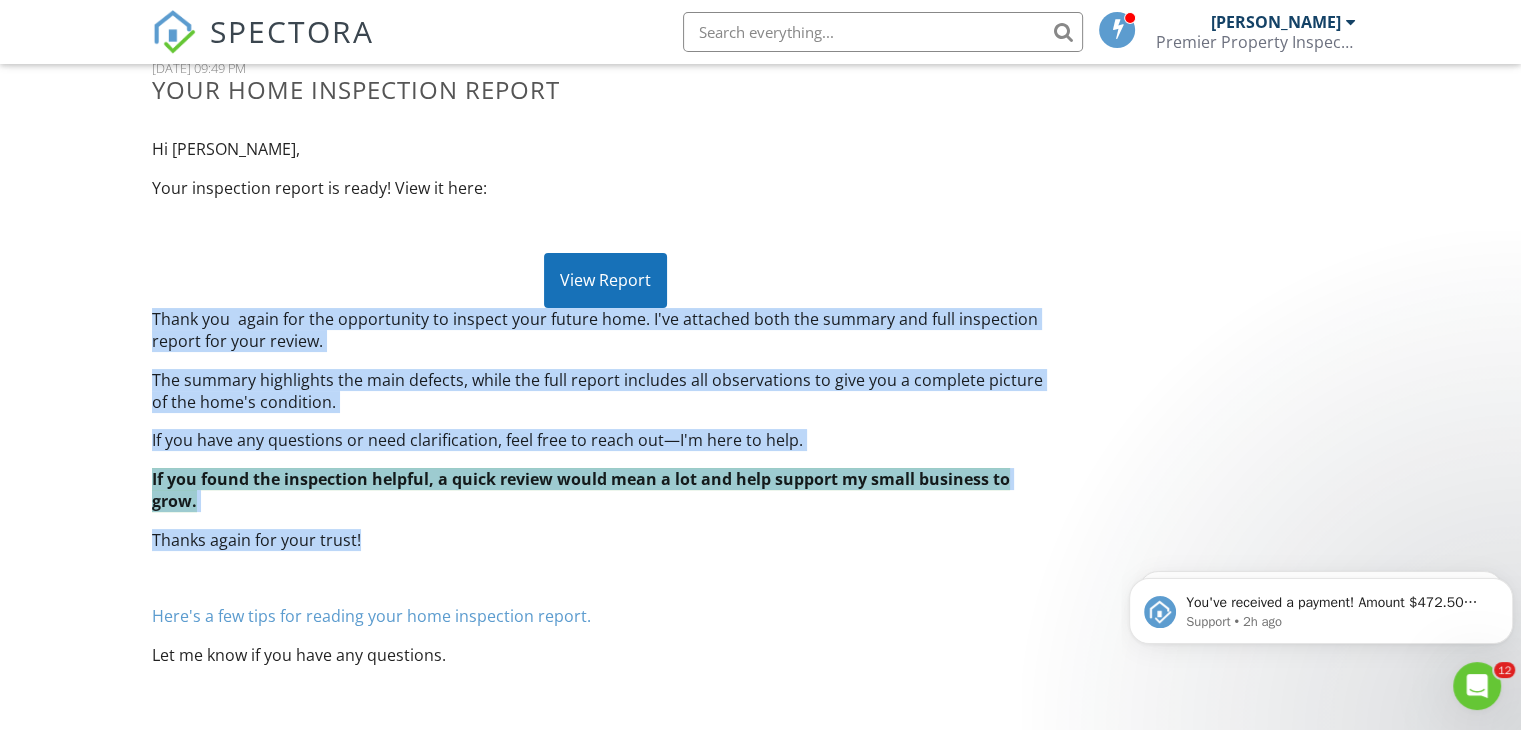 drag, startPoint x: 150, startPoint y: 314, endPoint x: 387, endPoint y: 515, distance: 310.75714 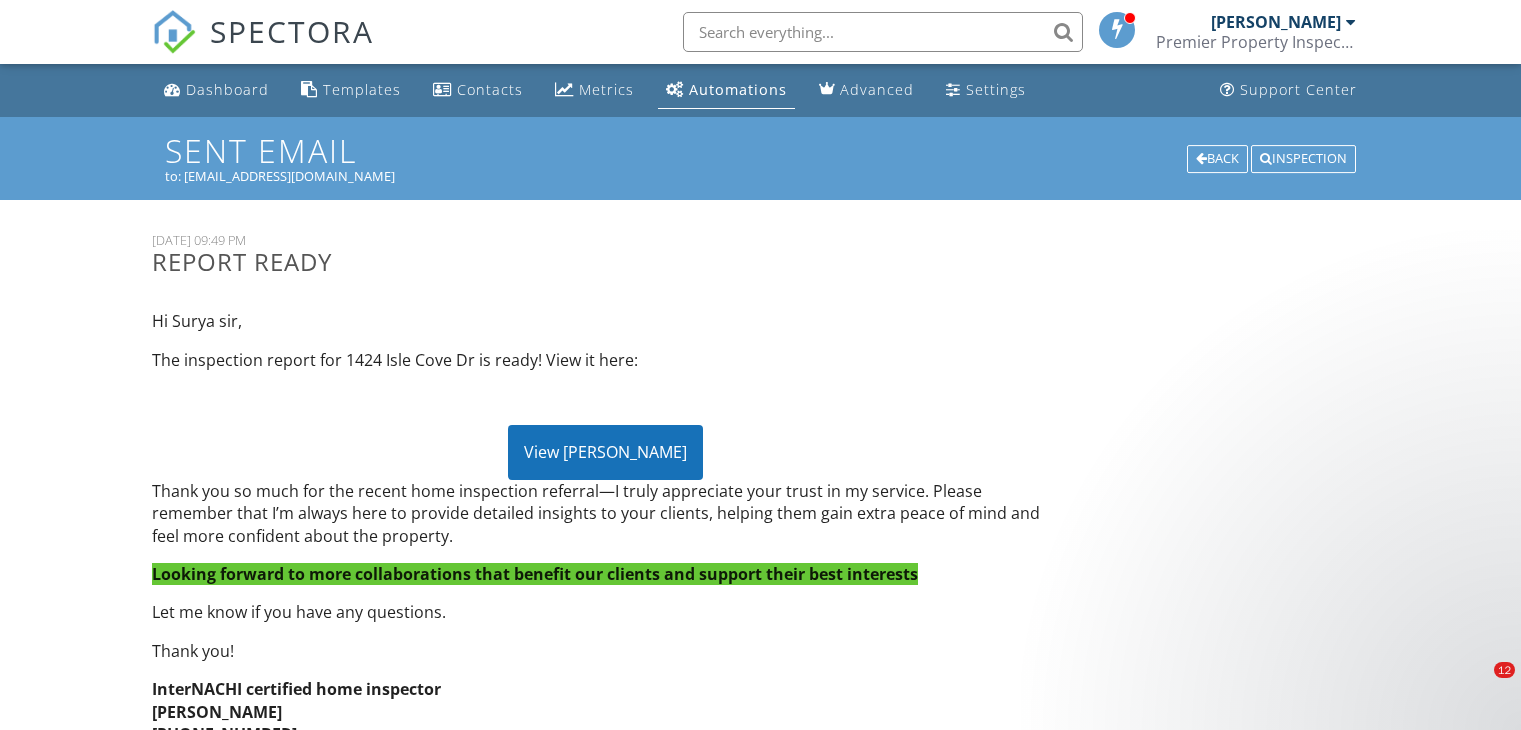 scroll, scrollTop: 132, scrollLeft: 0, axis: vertical 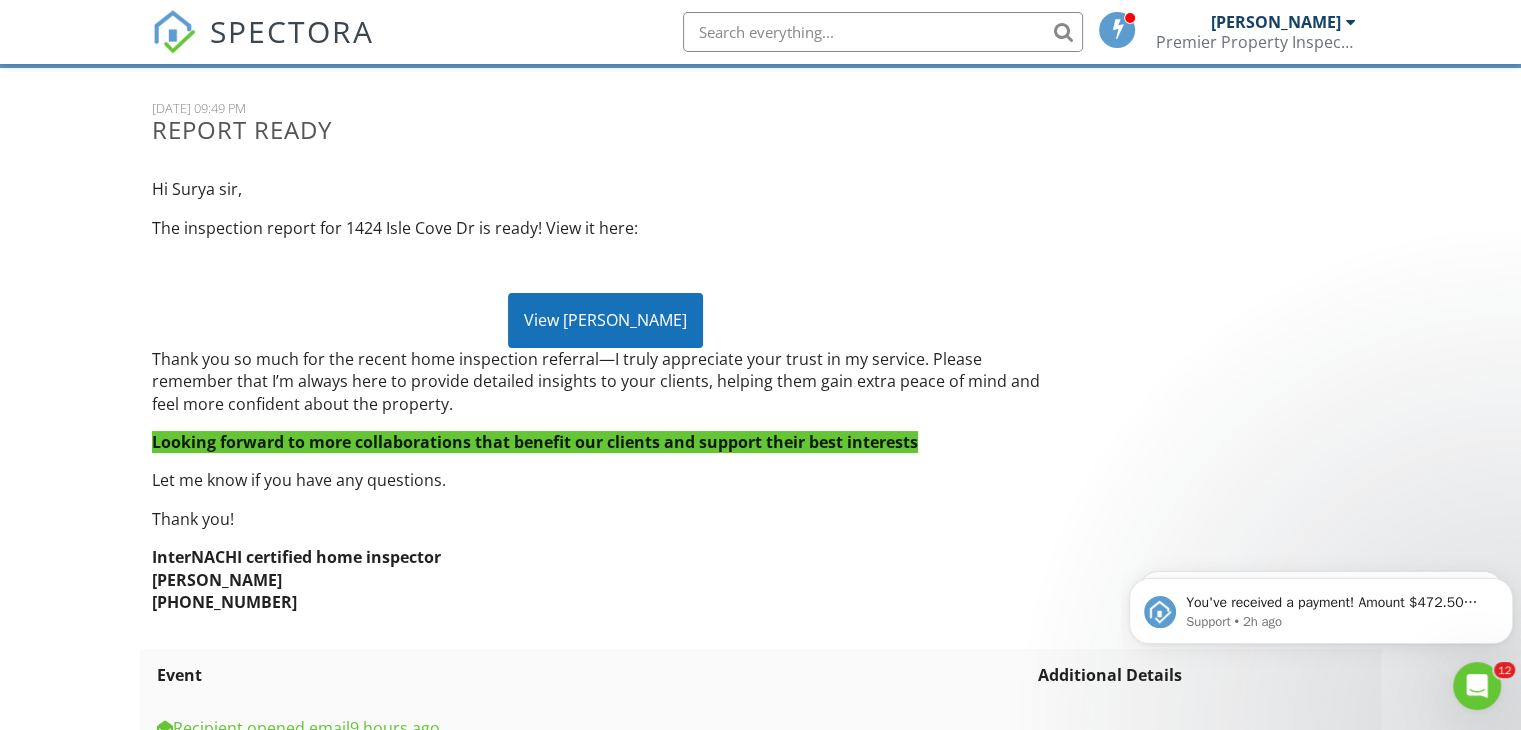 click on "Thank you so much for the recent home inspection referral—I truly appreciate your trust in my service. Please remember that I’m always here to provide detailed insights to your clients, helping them gain extra peace of mind and feel more confident about the property." at bounding box center [605, 381] 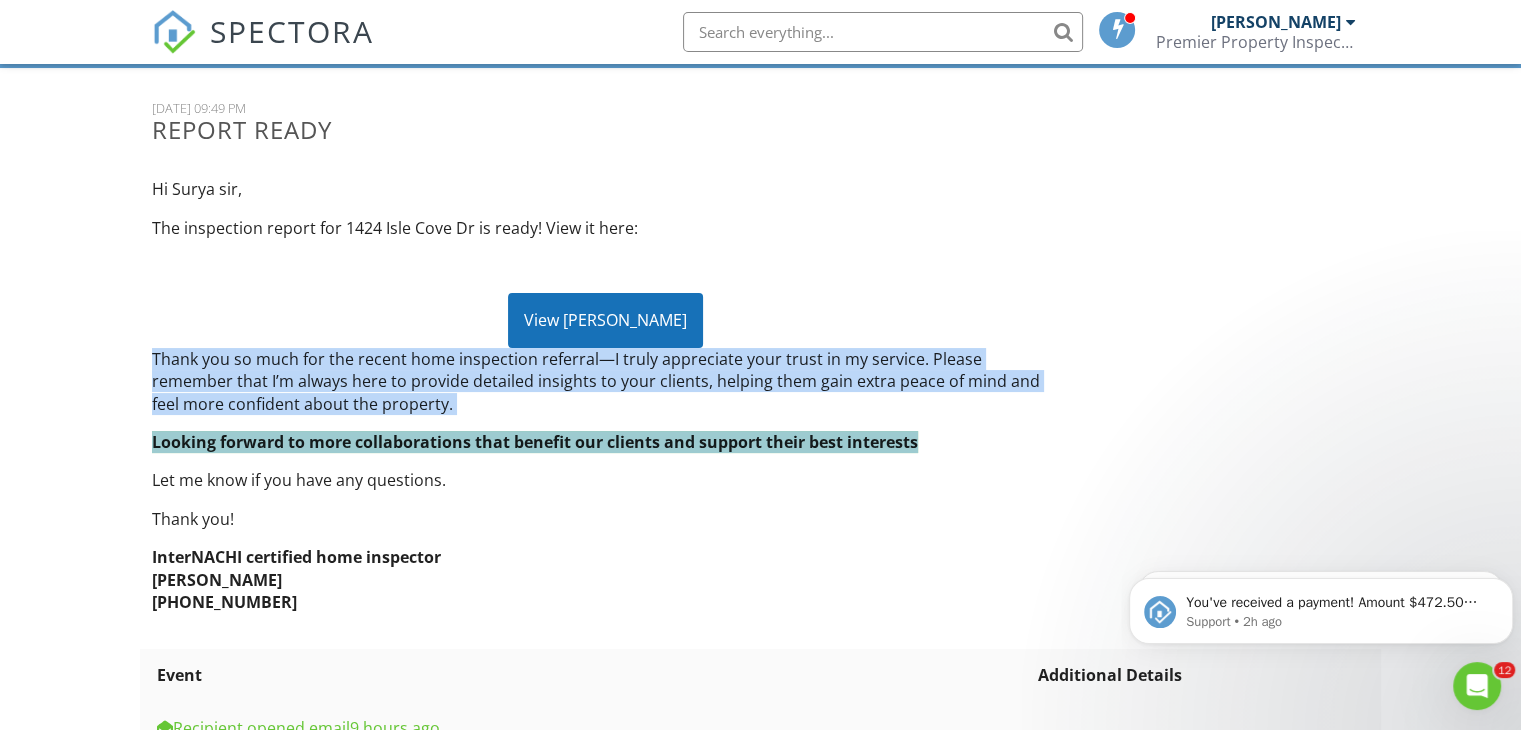 drag, startPoint x: 167, startPoint y: 356, endPoint x: 939, endPoint y: 439, distance: 776.449 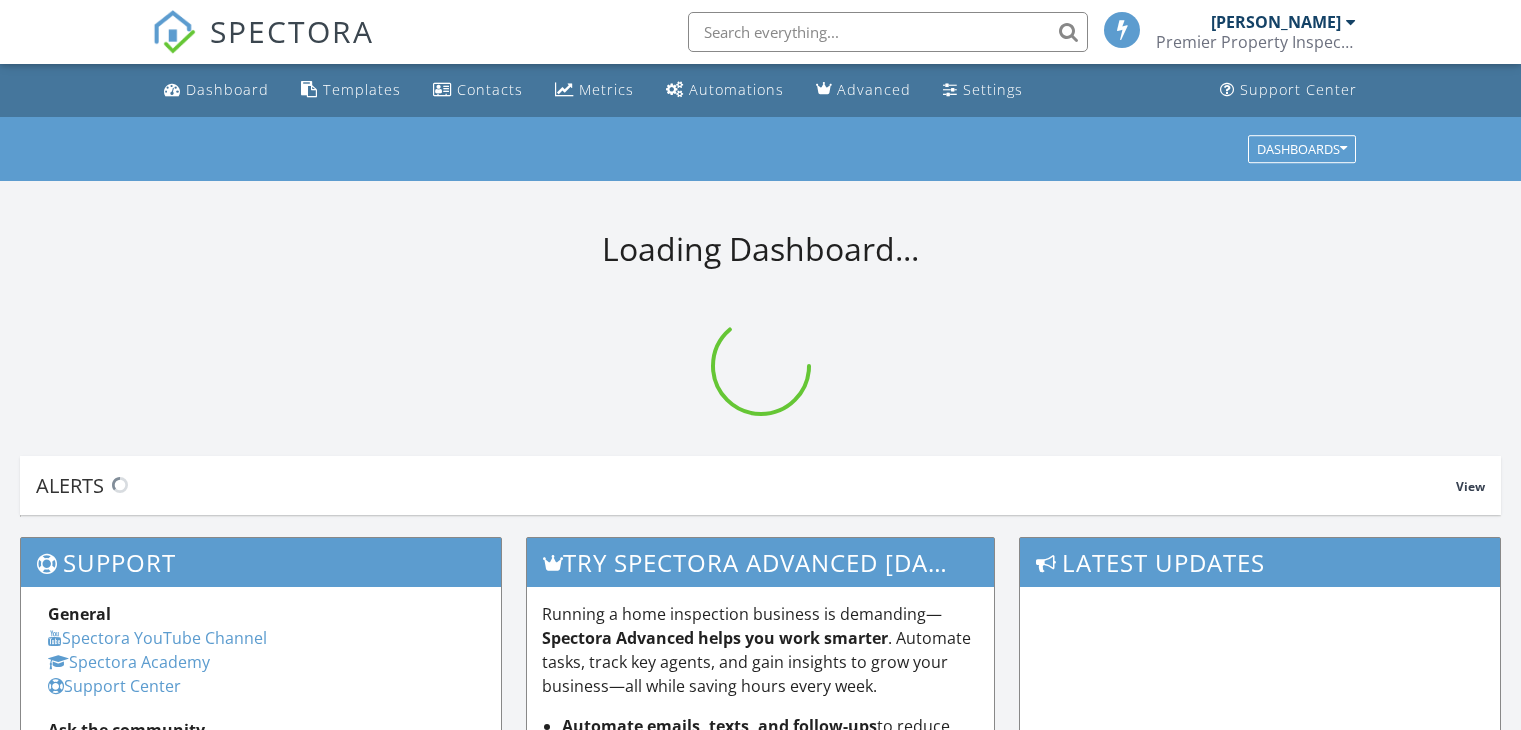 scroll, scrollTop: 0, scrollLeft: 0, axis: both 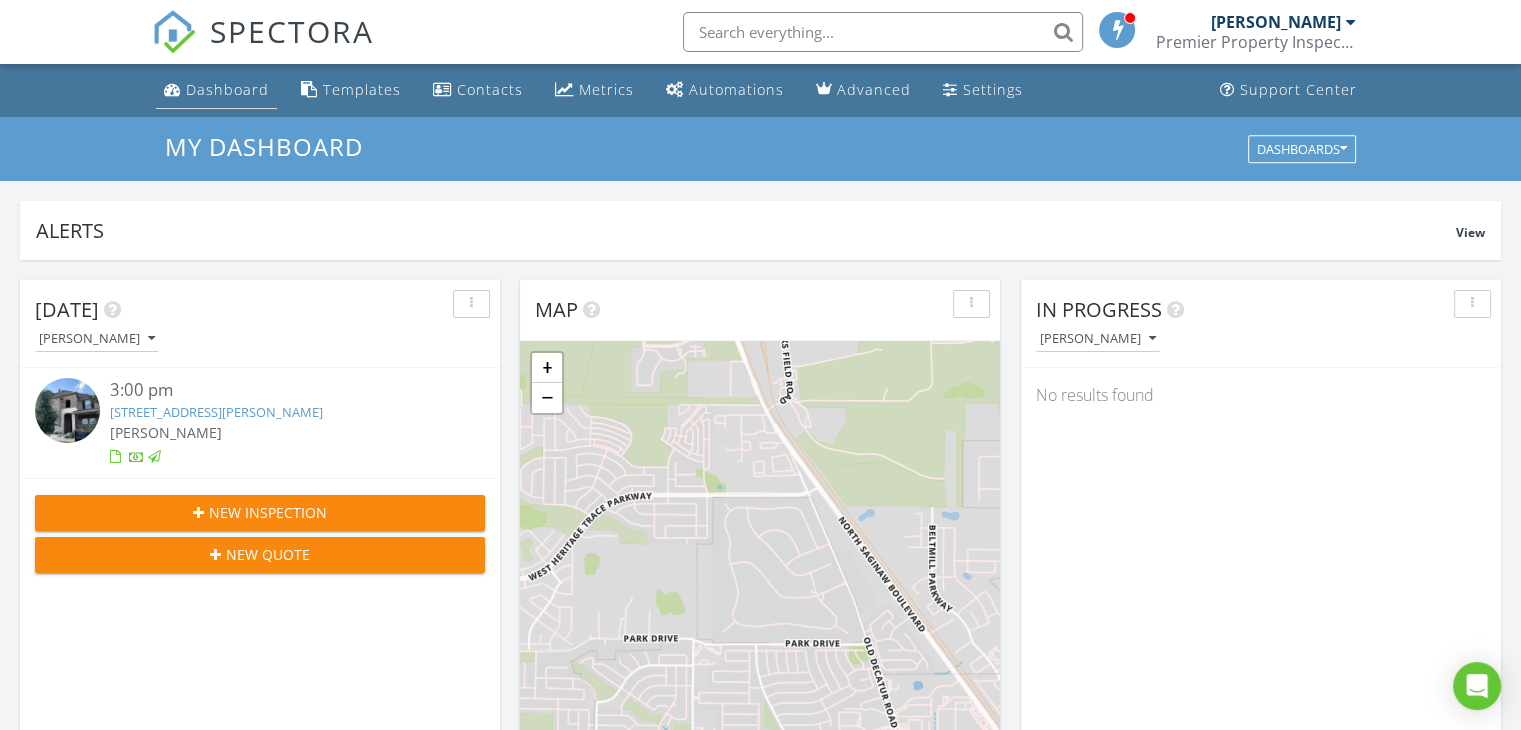click on "Dashboard" at bounding box center (216, 90) 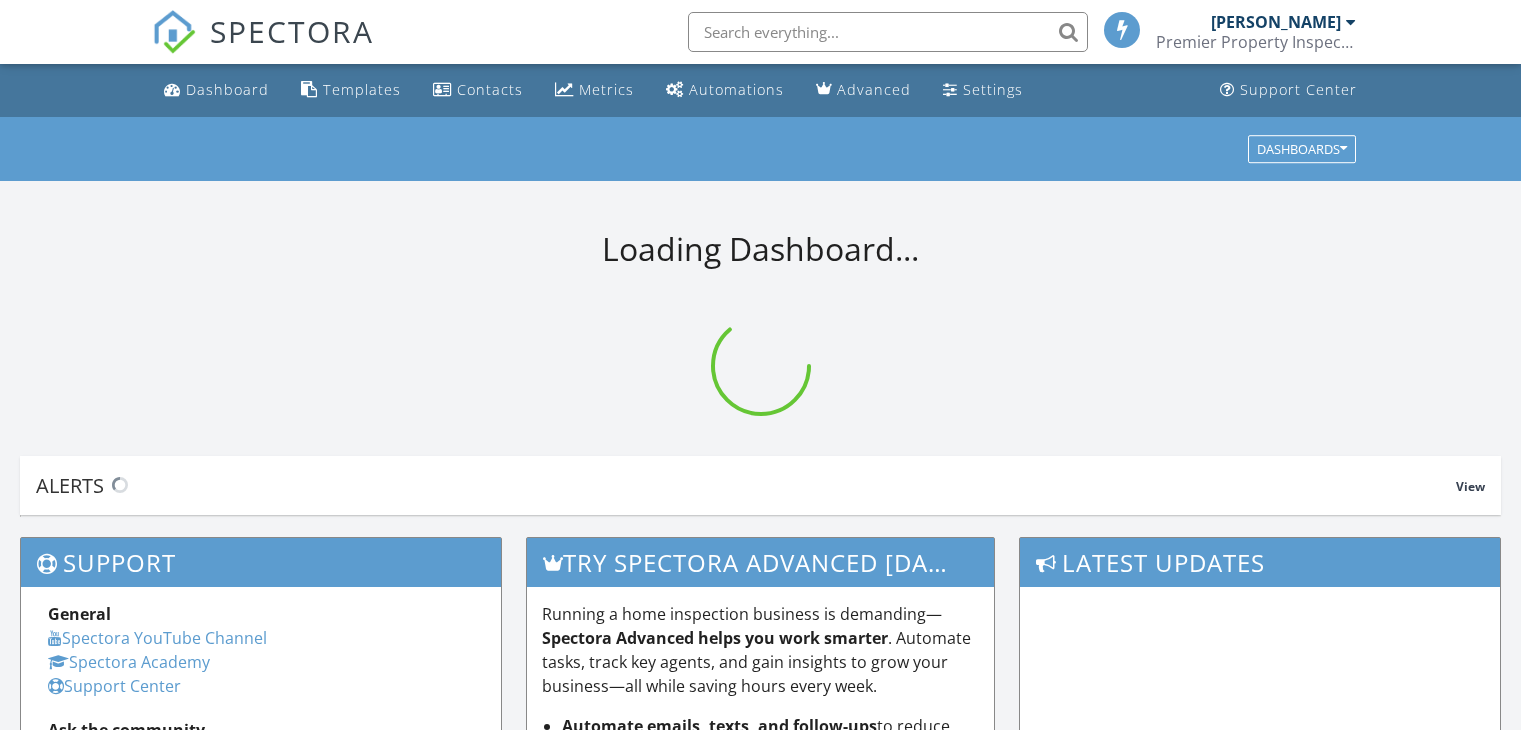 scroll, scrollTop: 0, scrollLeft: 0, axis: both 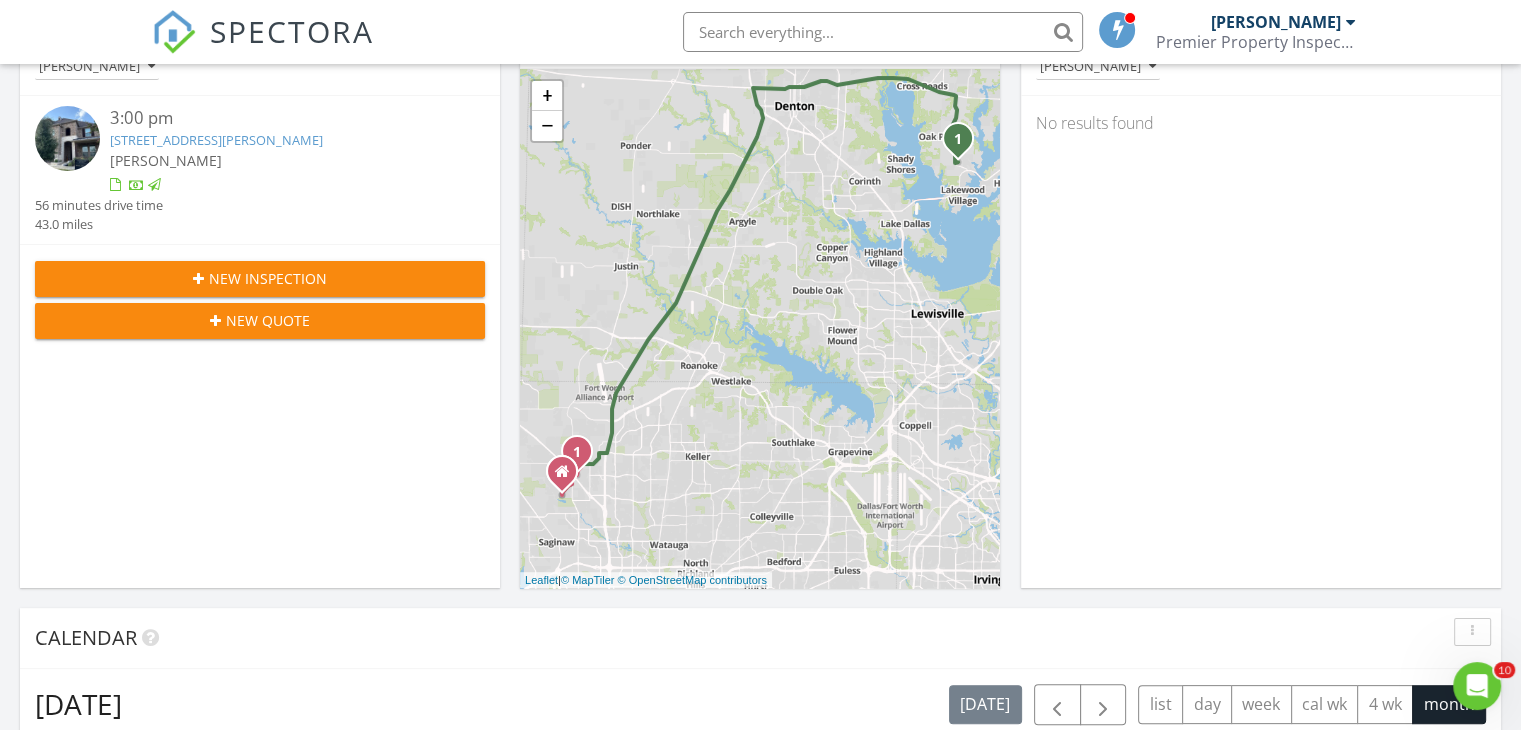 click on "2244 Covey Ct, Little Elm, TX 75068" at bounding box center (216, 140) 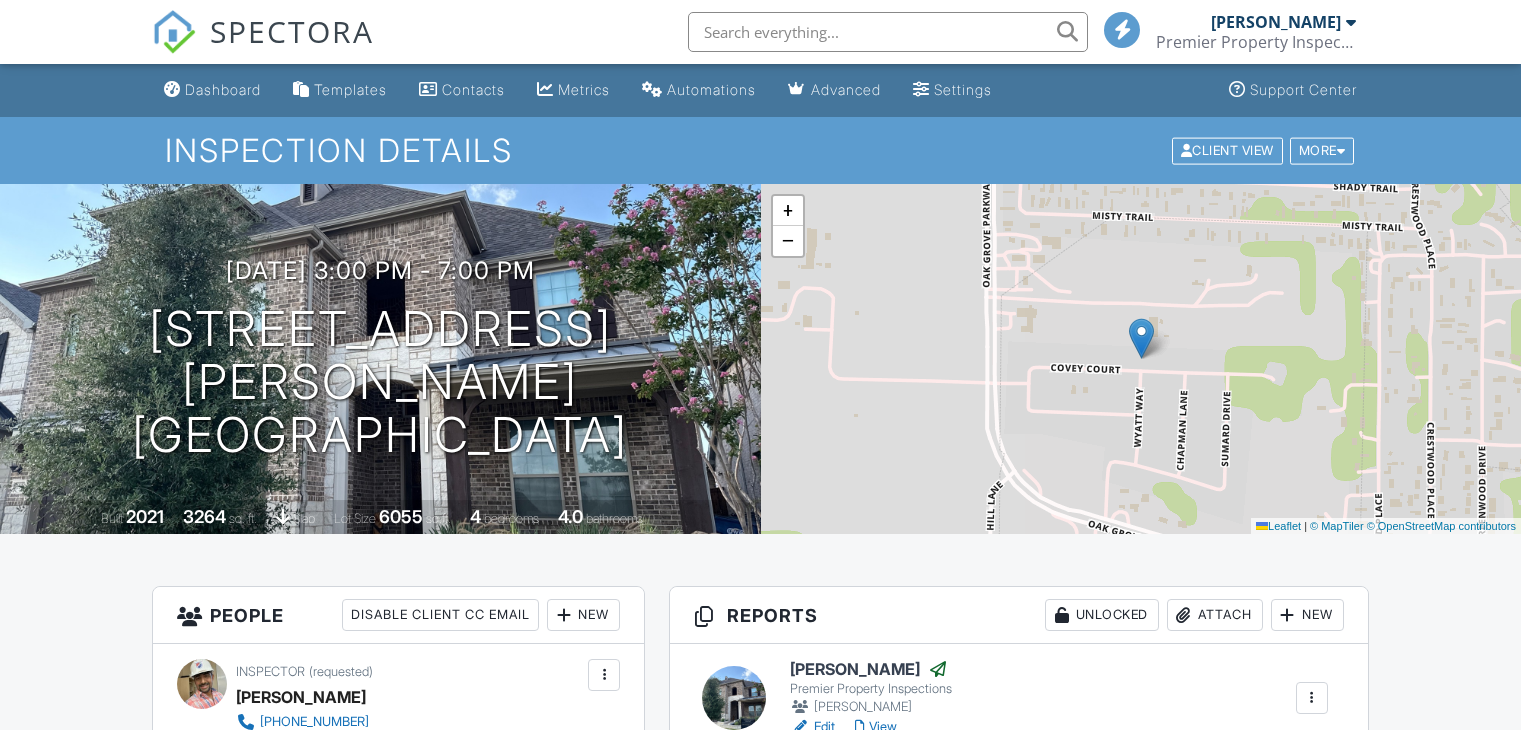 click on "View" at bounding box center [876, 727] 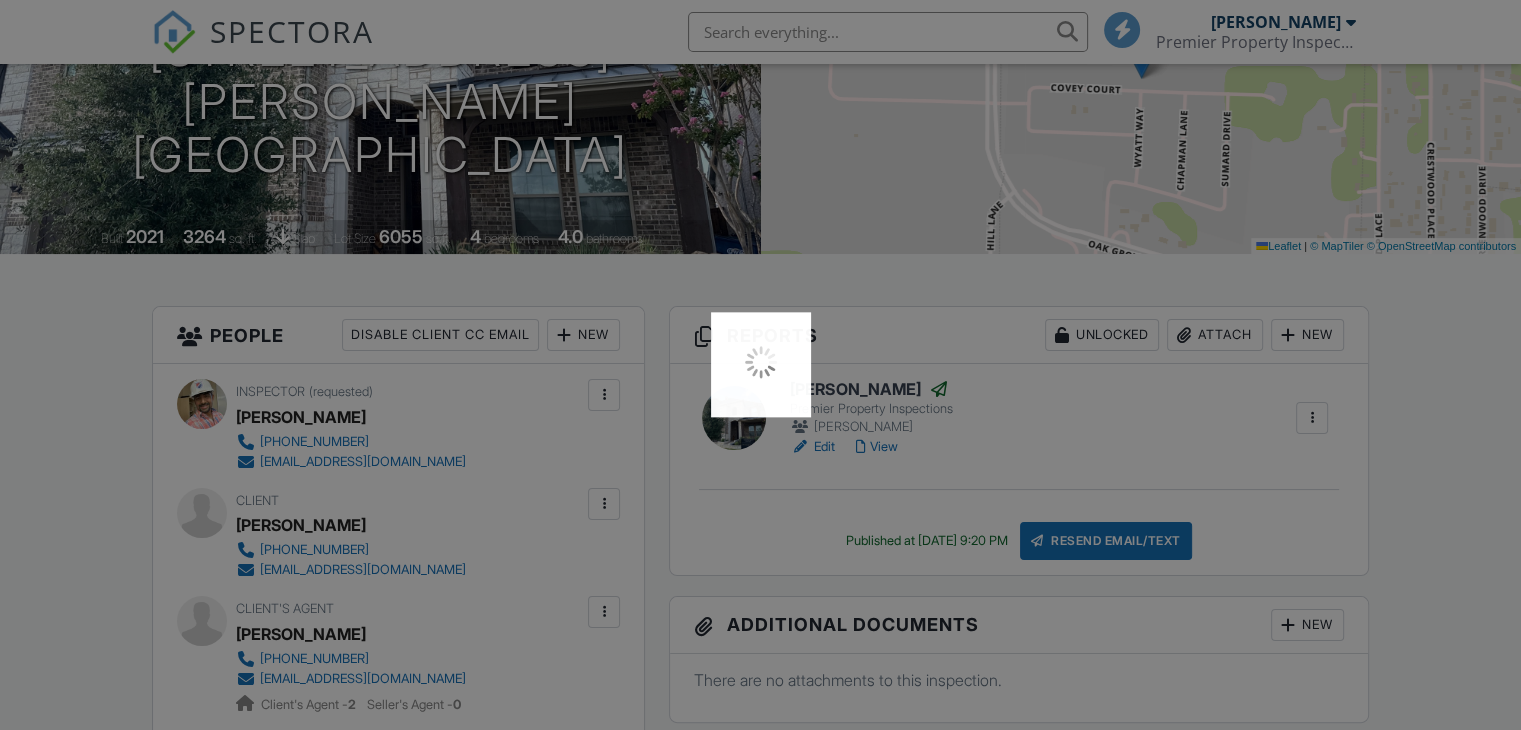 scroll, scrollTop: 280, scrollLeft: 0, axis: vertical 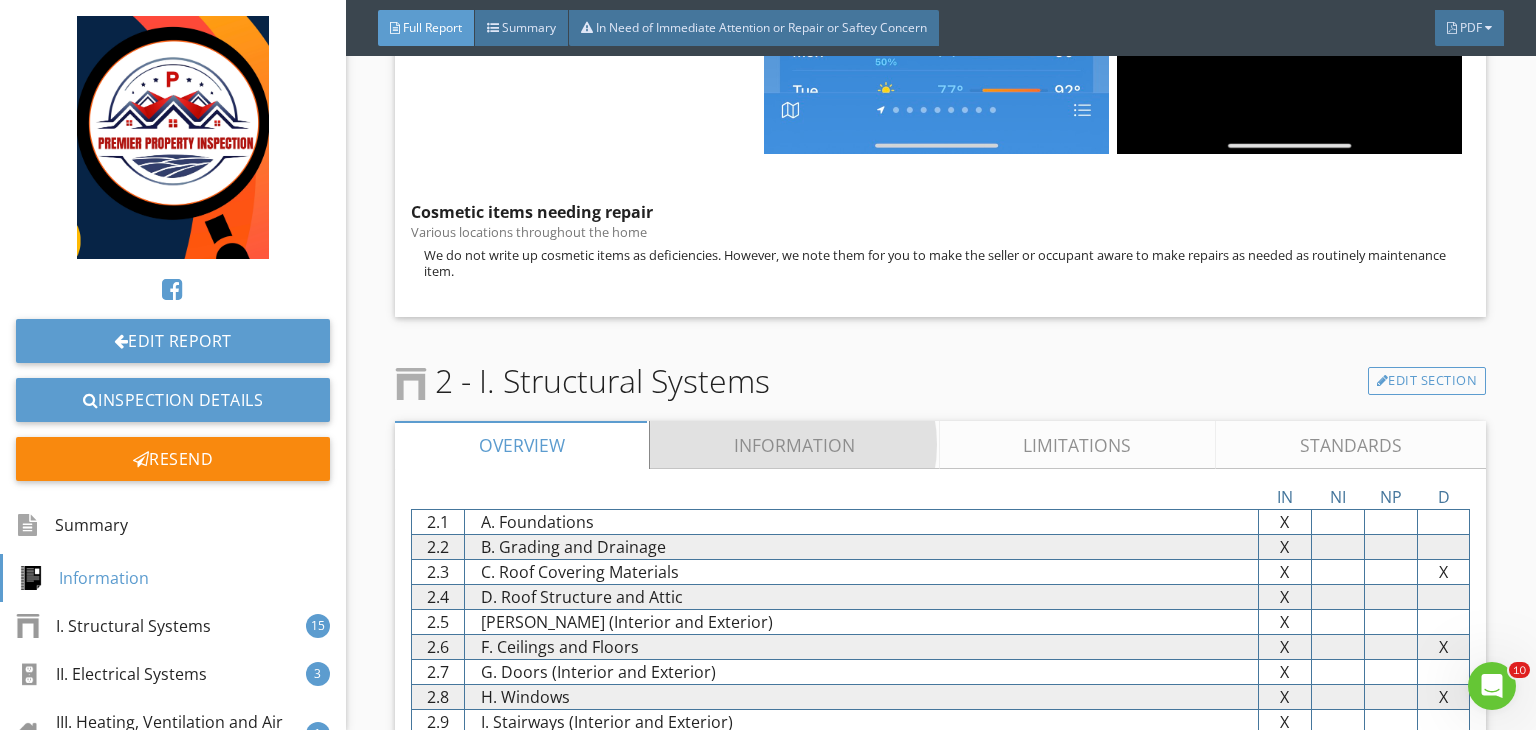 click on "Information" at bounding box center [795, 445] 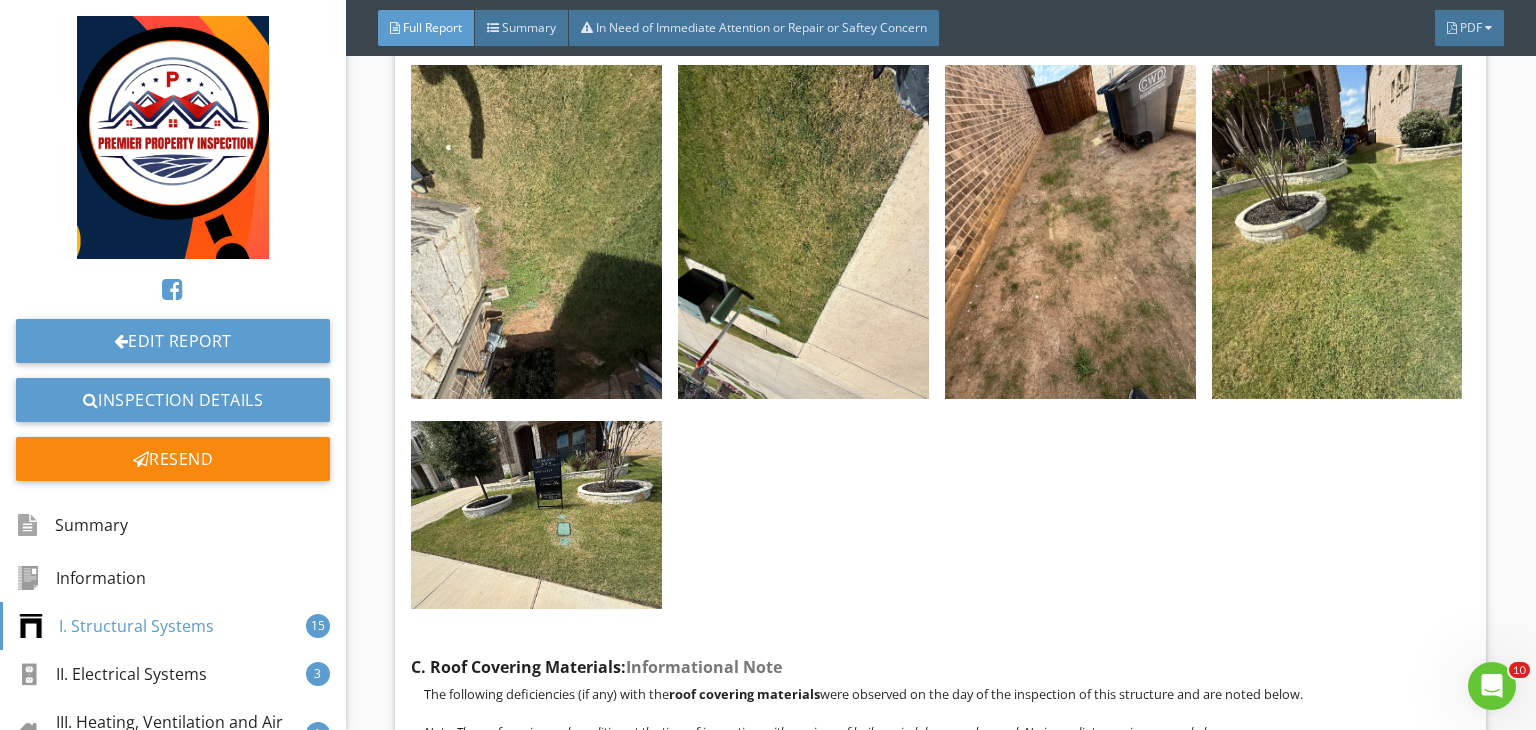 scroll, scrollTop: 7727, scrollLeft: 0, axis: vertical 